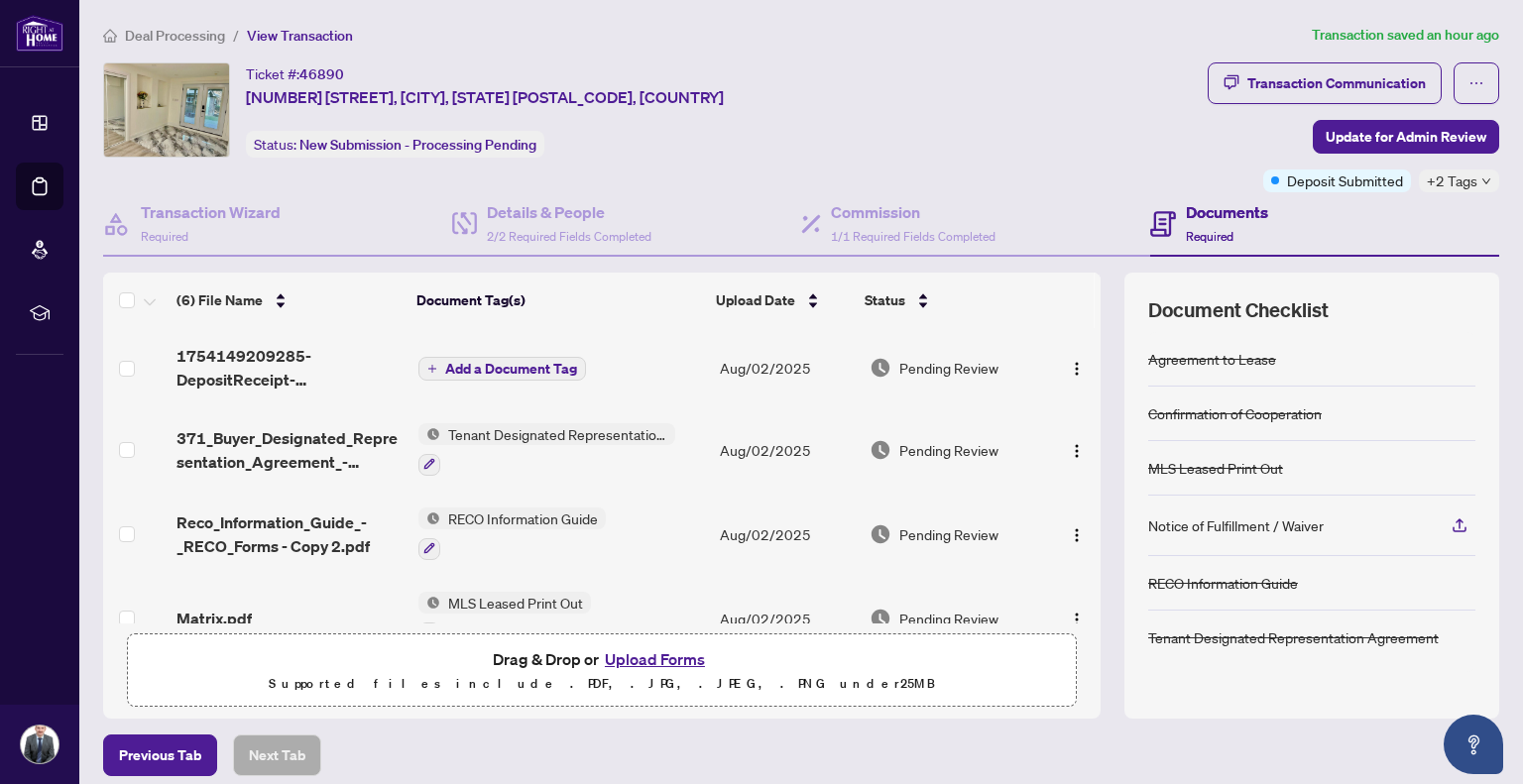 scroll, scrollTop: 0, scrollLeft: 0, axis: both 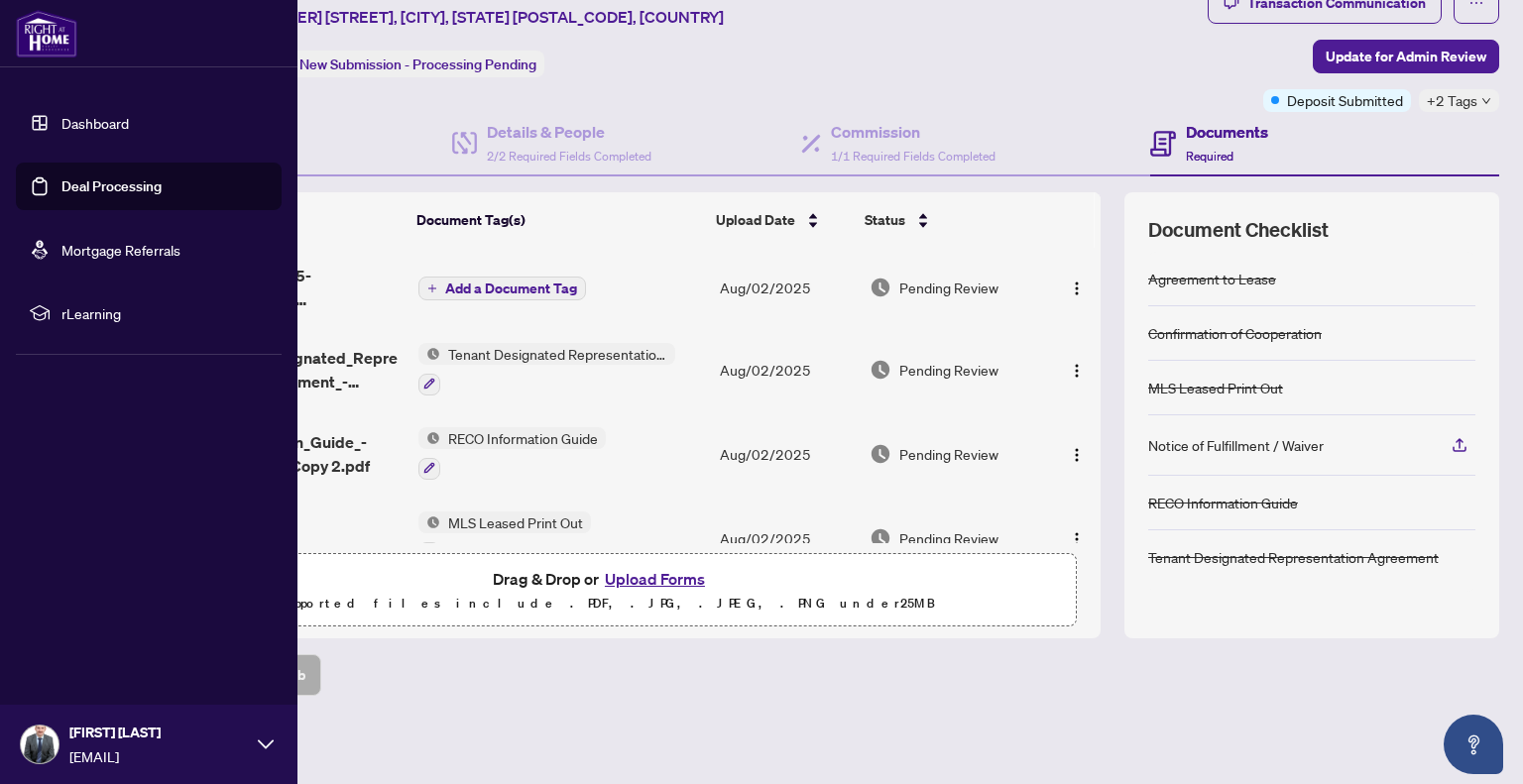 click on "Deal Processing" at bounding box center (111, 186) 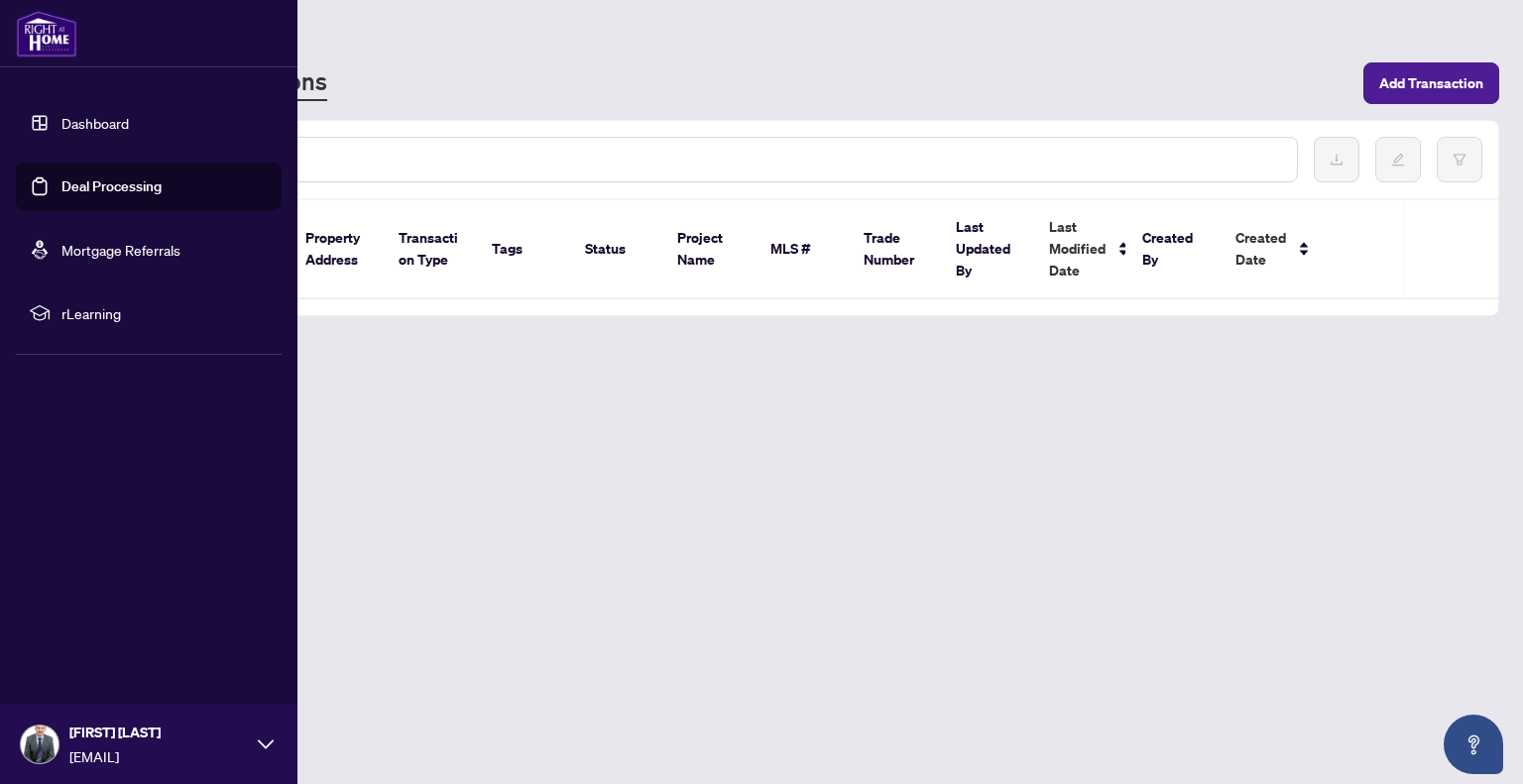 scroll, scrollTop: 0, scrollLeft: 0, axis: both 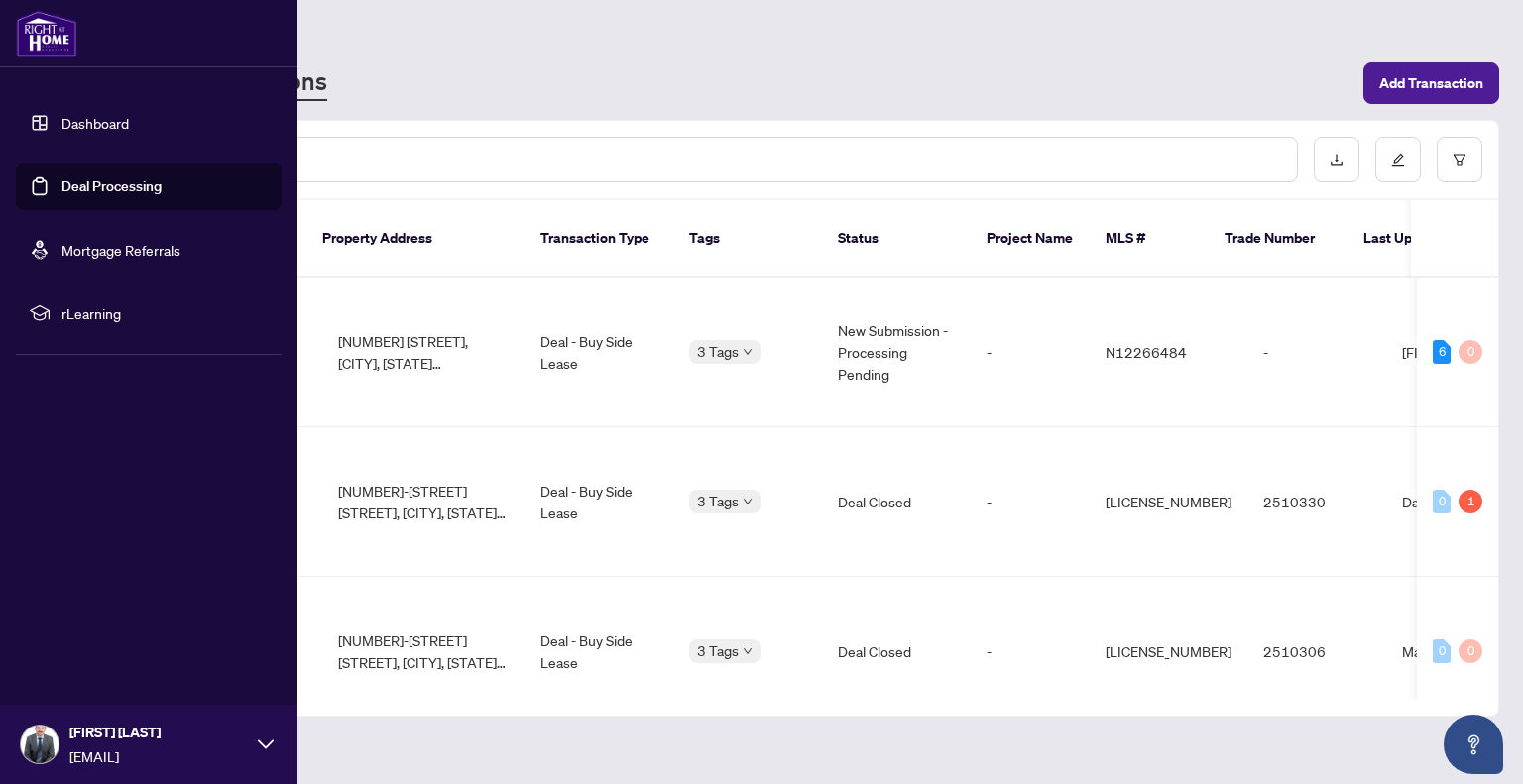 click on "Dashboard" at bounding box center (95, 123) 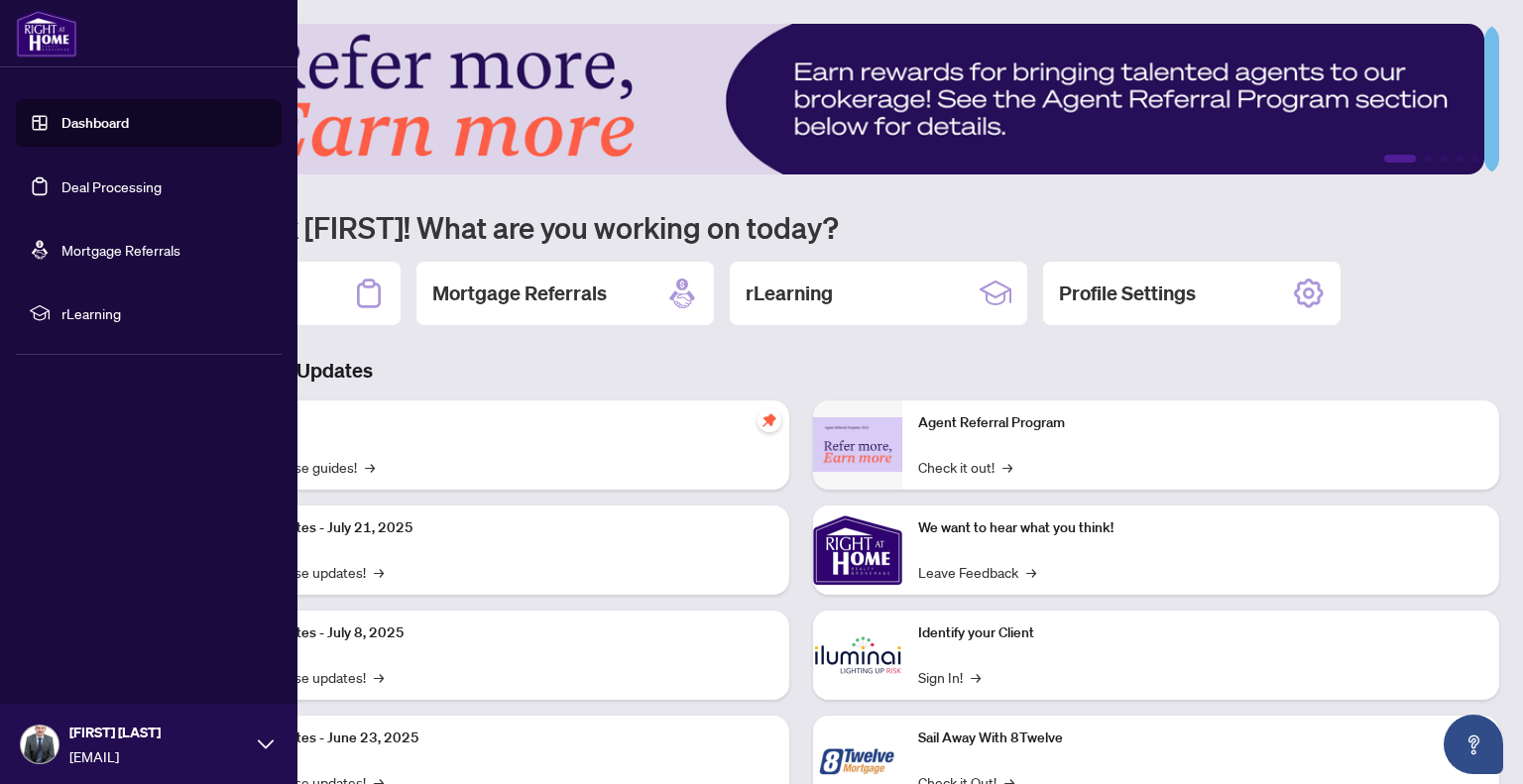 click on "Deal Processing" at bounding box center (111, 186) 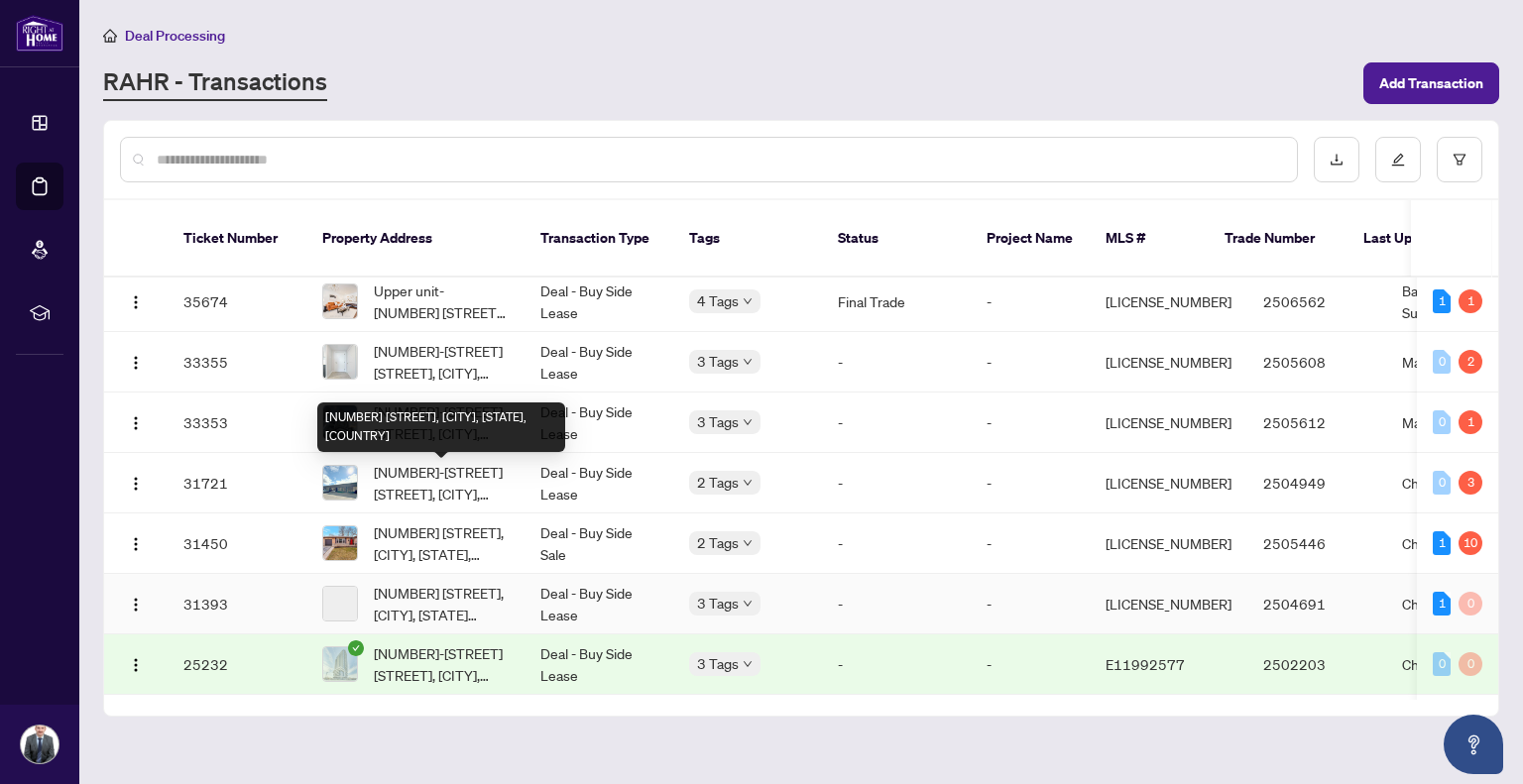 scroll, scrollTop: 694, scrollLeft: 0, axis: vertical 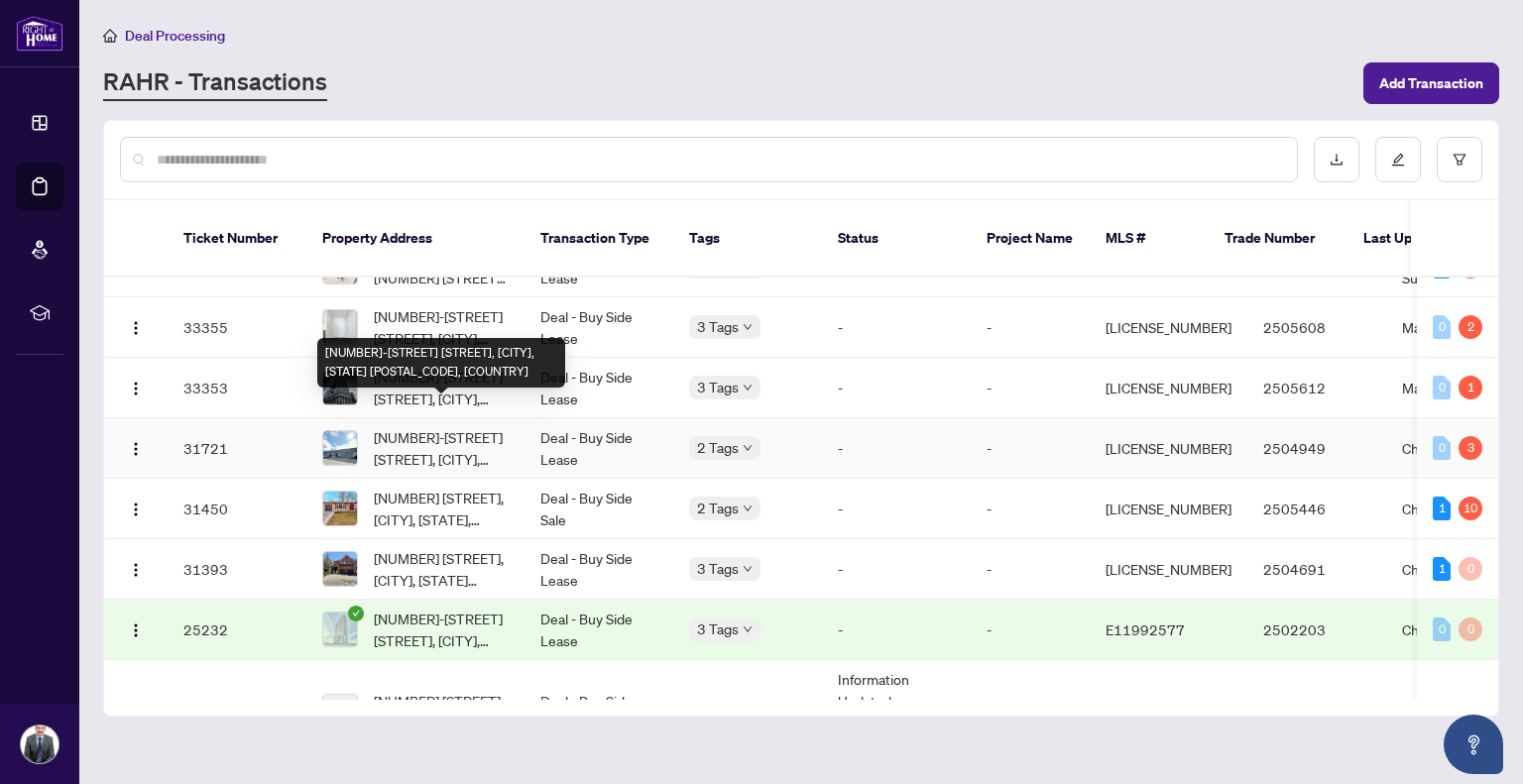 click on "[NUMBER]-[STREET] [STREET], [CITY], [STATE] [POSTAL_CODE], [COUNTRY]" at bounding box center (441, 448) 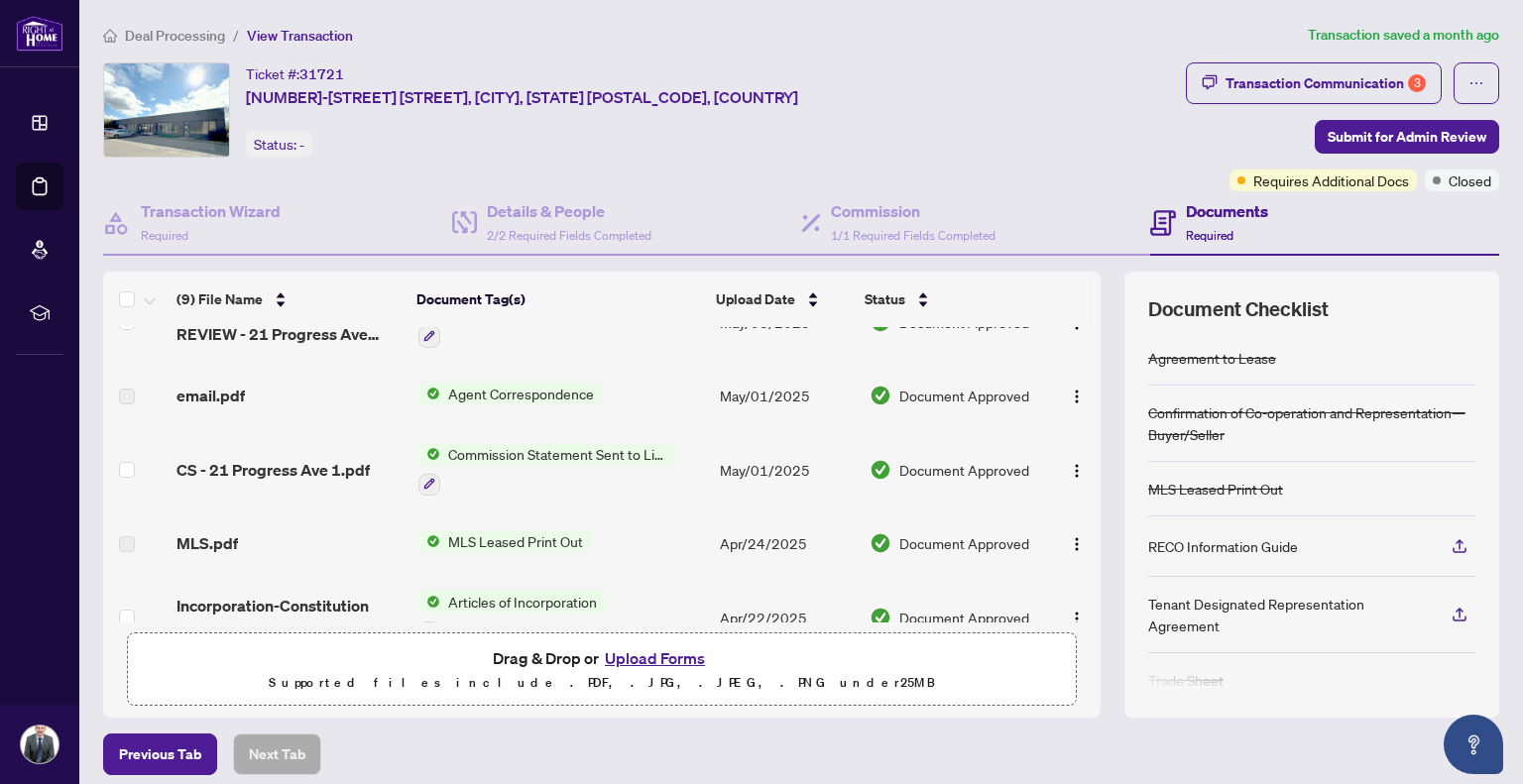scroll, scrollTop: 0, scrollLeft: 0, axis: both 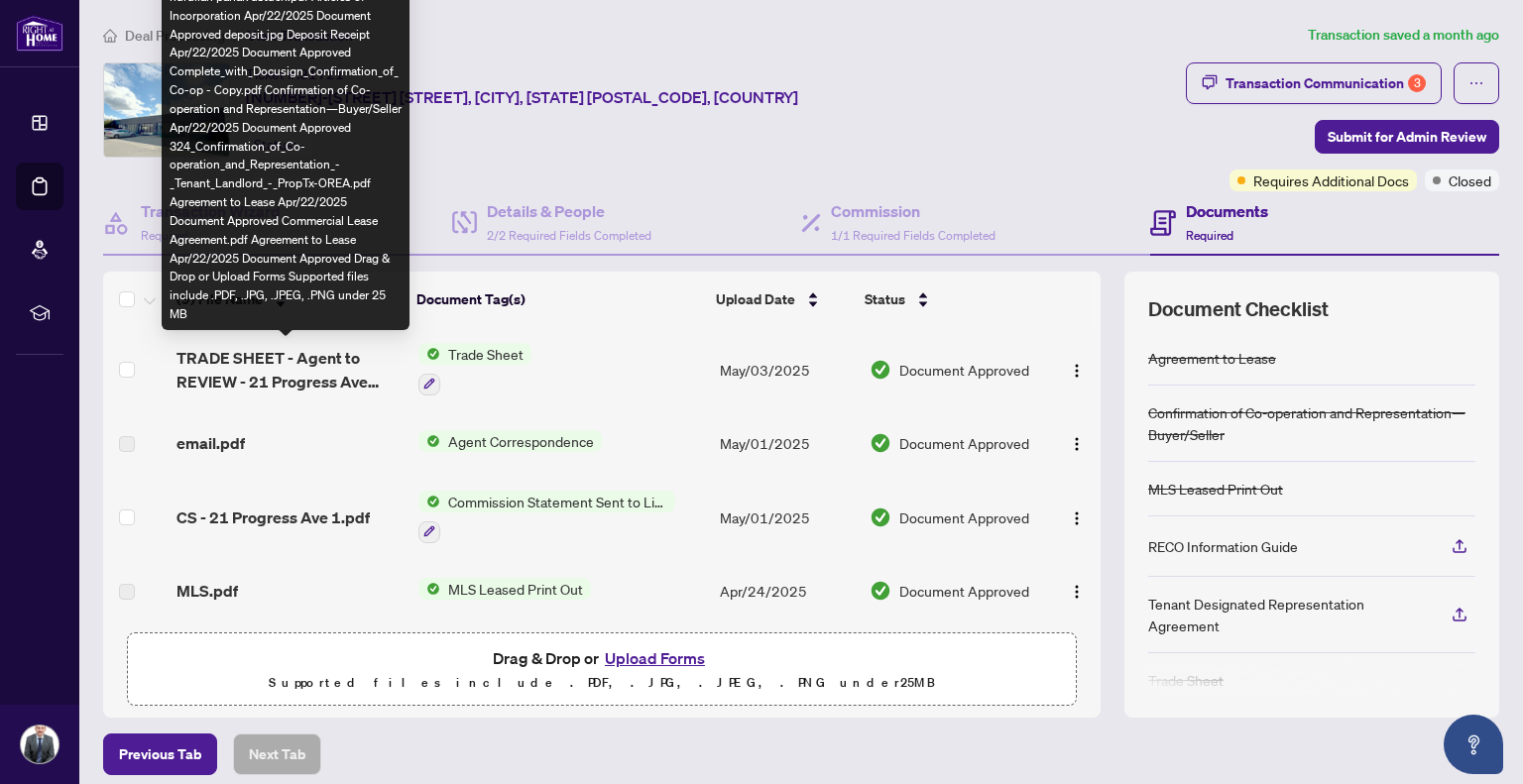 click on "TRADE SHEET - Agent to REVIEW - 21 Progress Ave 1.pdf Trade Sheet May/03/2025 Document Approved email.pdf Agent Correspondence May/01/2025 Document Approved CS - 21 Progress Ave 1.pdf Commission Statement Sent to Listing Brokerage May/01/2025 Document Approved MLS.pdf MLS Leased Print Out Apr/24/2025 Document Approved Incorporation-Constitution muhammet nurullah parlak ustuen.pdf Articles of Incorporation Apr/22/2025 Document Approved deposit.jpg Deposit Receipt Apr/22/2025 Document Approved Complete_with_Docusign_Confirmation_of_Co-op - Copy.pdf Confirmation of Co-operation and Representation—Buyer/Seller Apr/22/2025 Document Approved 324_Confirmation_of_Co-operation_and_Representation_-_Tenant_Landlord_-_PropTx-OREA.pdf Agreement to Lease Apr/22/2025 Document Approved Commercial Lease Agreement.pdf Agreement to Lease Apr/22/2025 Document Approved Drag & Drop or Upload Forms Supported files include   .PDF, .JPG, .JPEG, .PNG   under  25 MB" at bounding box center (289, 370) 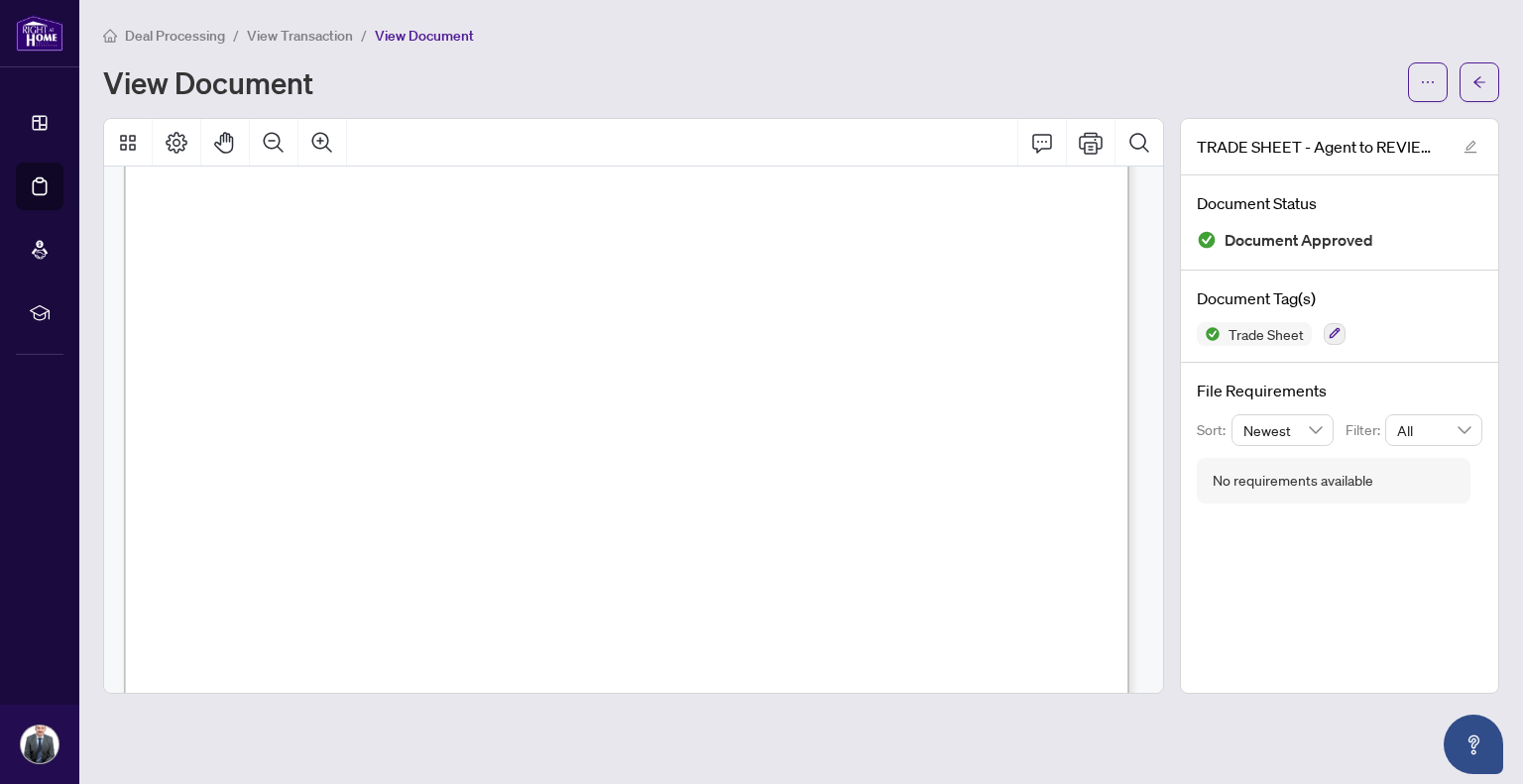 scroll, scrollTop: 231, scrollLeft: 0, axis: vertical 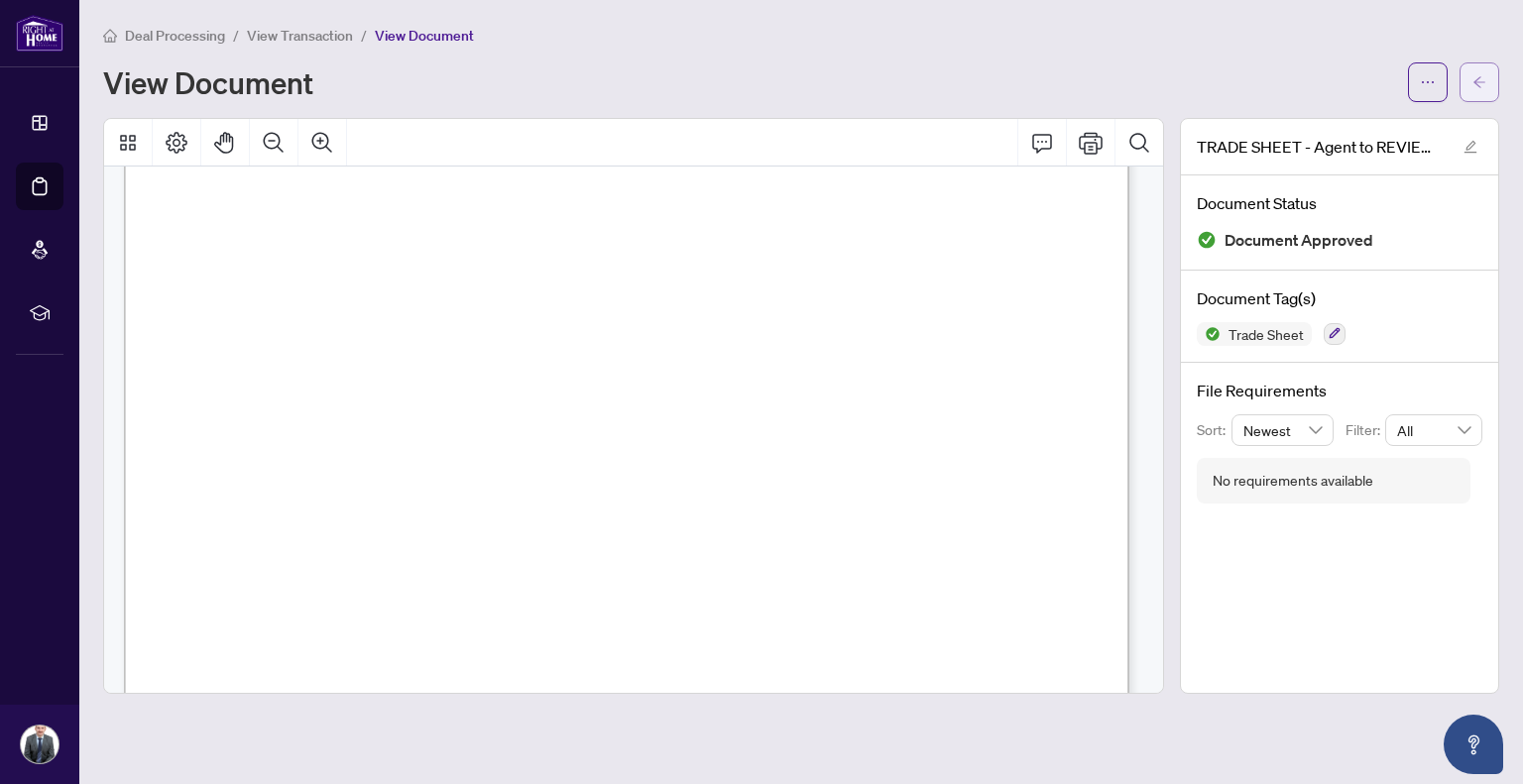 click at bounding box center [1479, 82] 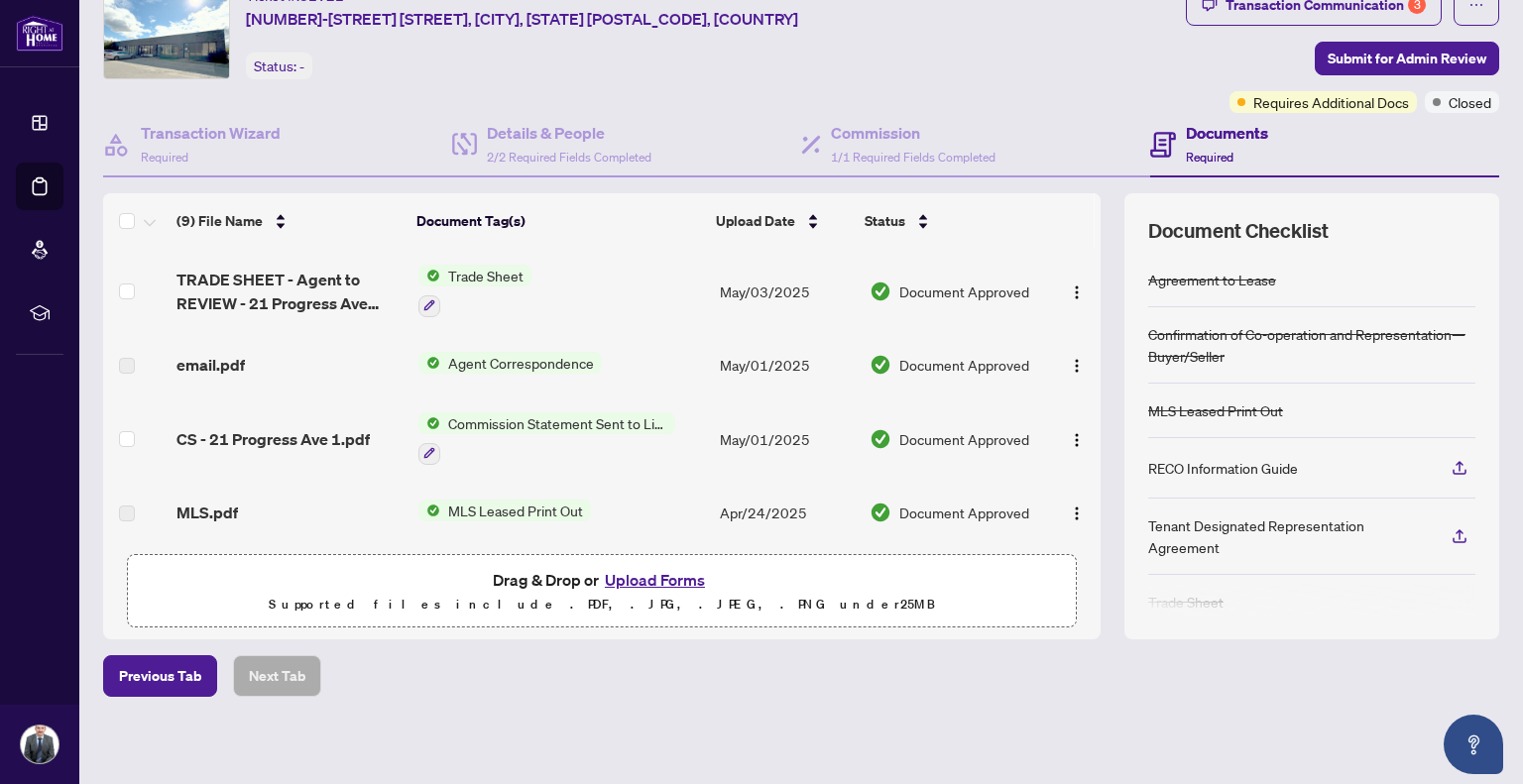 scroll, scrollTop: 80, scrollLeft: 0, axis: vertical 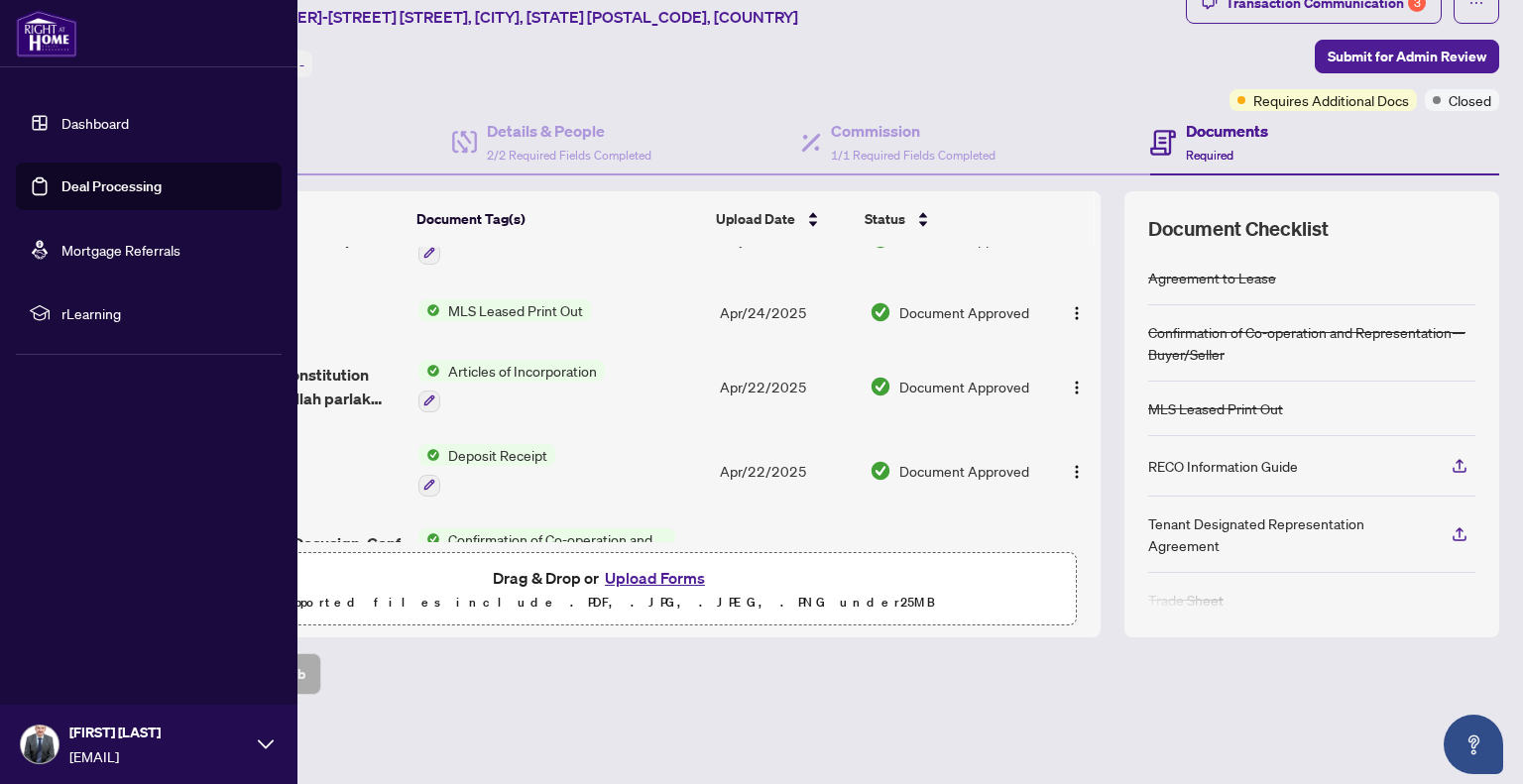 click on "Deal Processing" at bounding box center (111, 186) 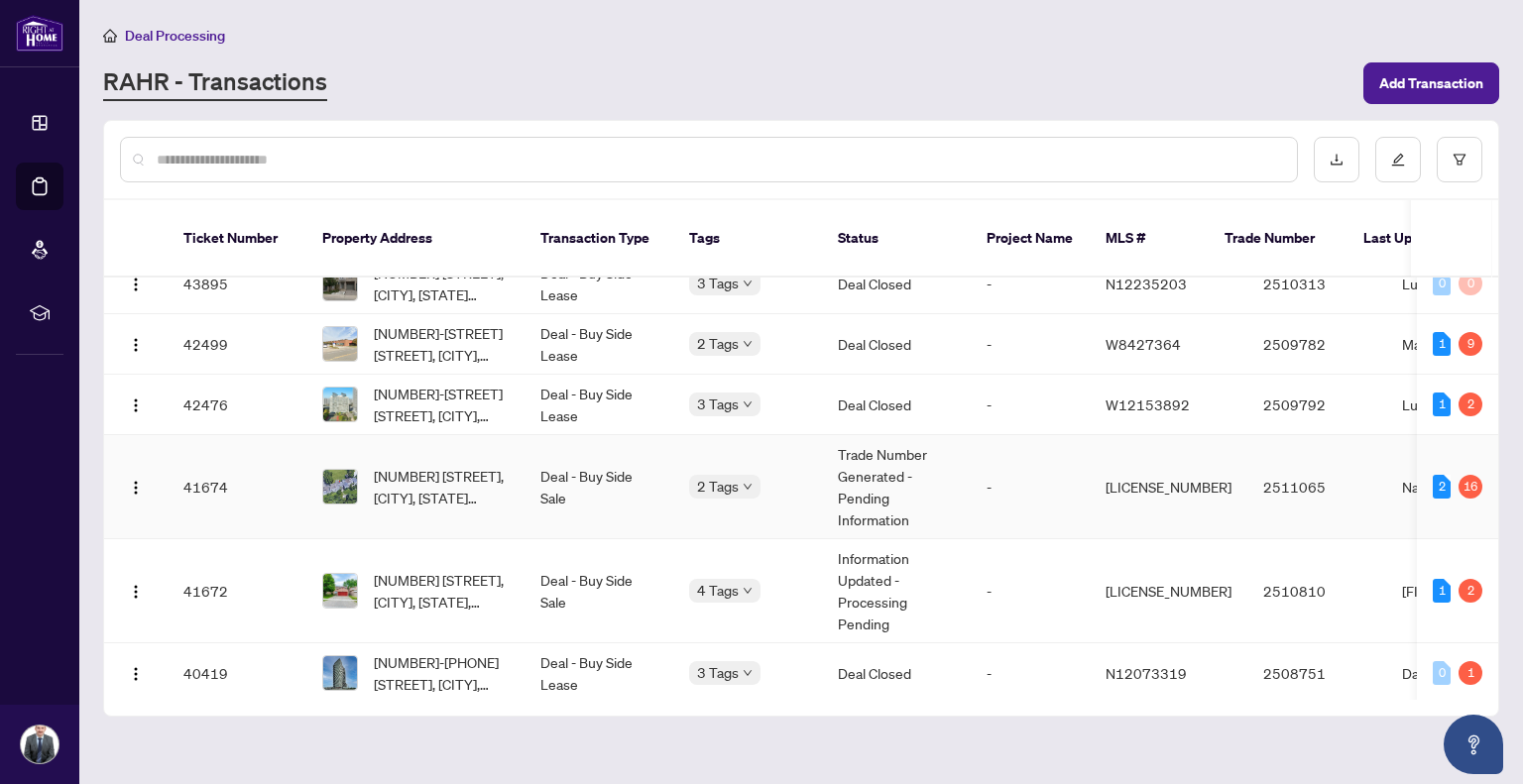 scroll, scrollTop: 198, scrollLeft: 0, axis: vertical 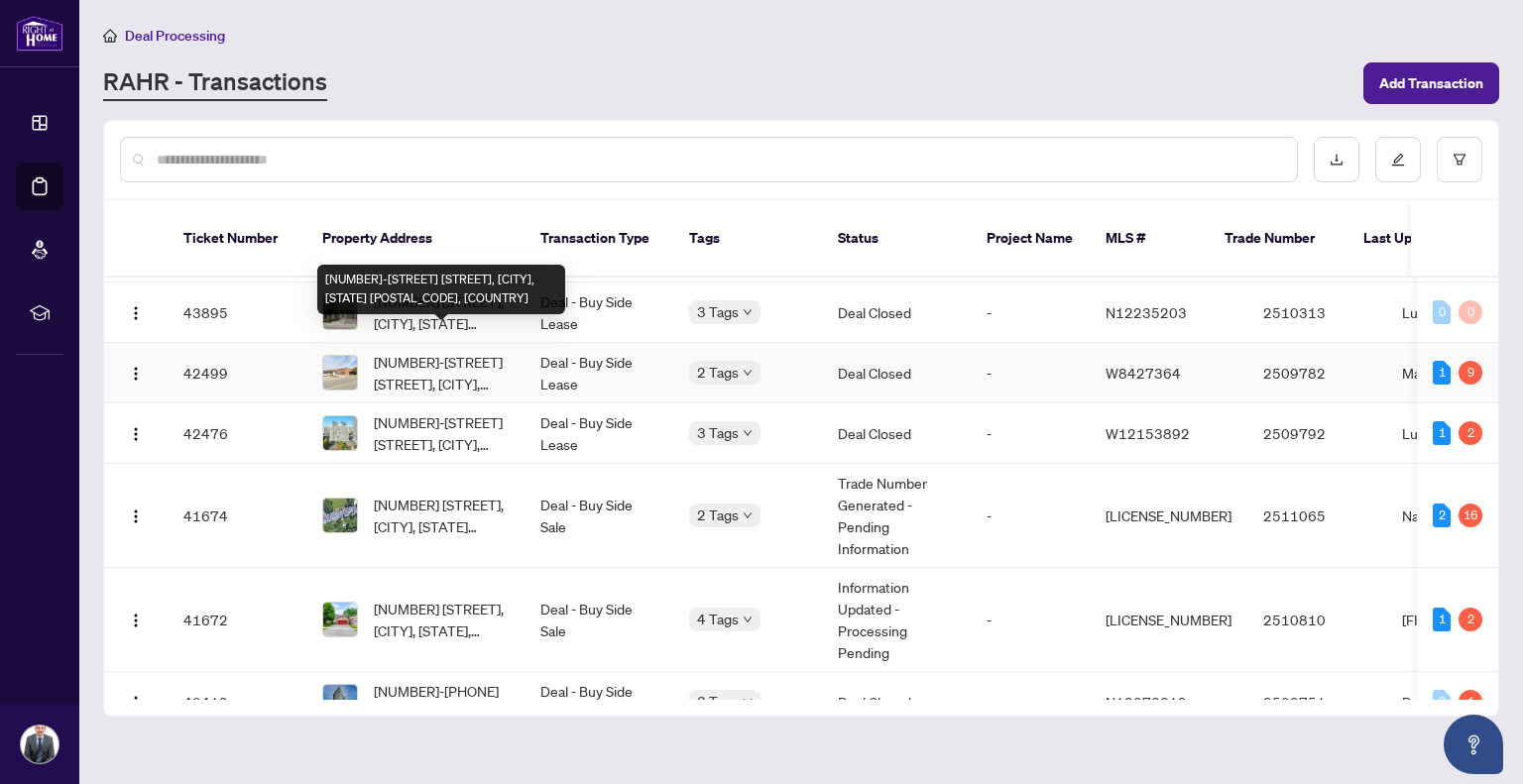 click on "[NUMBER]-[STREET] [STREET], [CITY], [STATE] [POSTAL_CODE], [COUNTRY]" at bounding box center [441, 373] 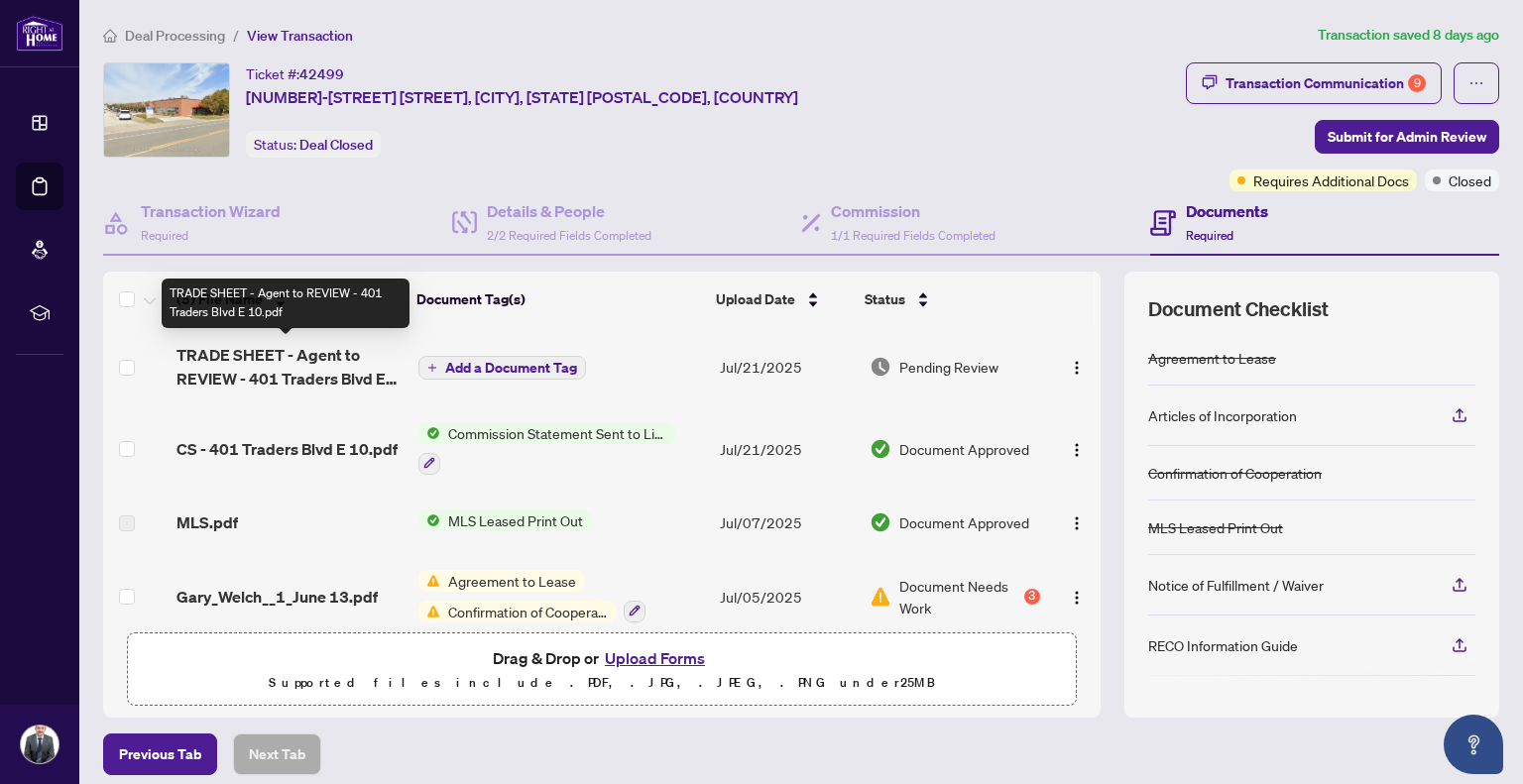 click on "TRADE SHEET - Agent to REVIEW - 401 Traders Blvd E 10.pdf" at bounding box center (289, 367) 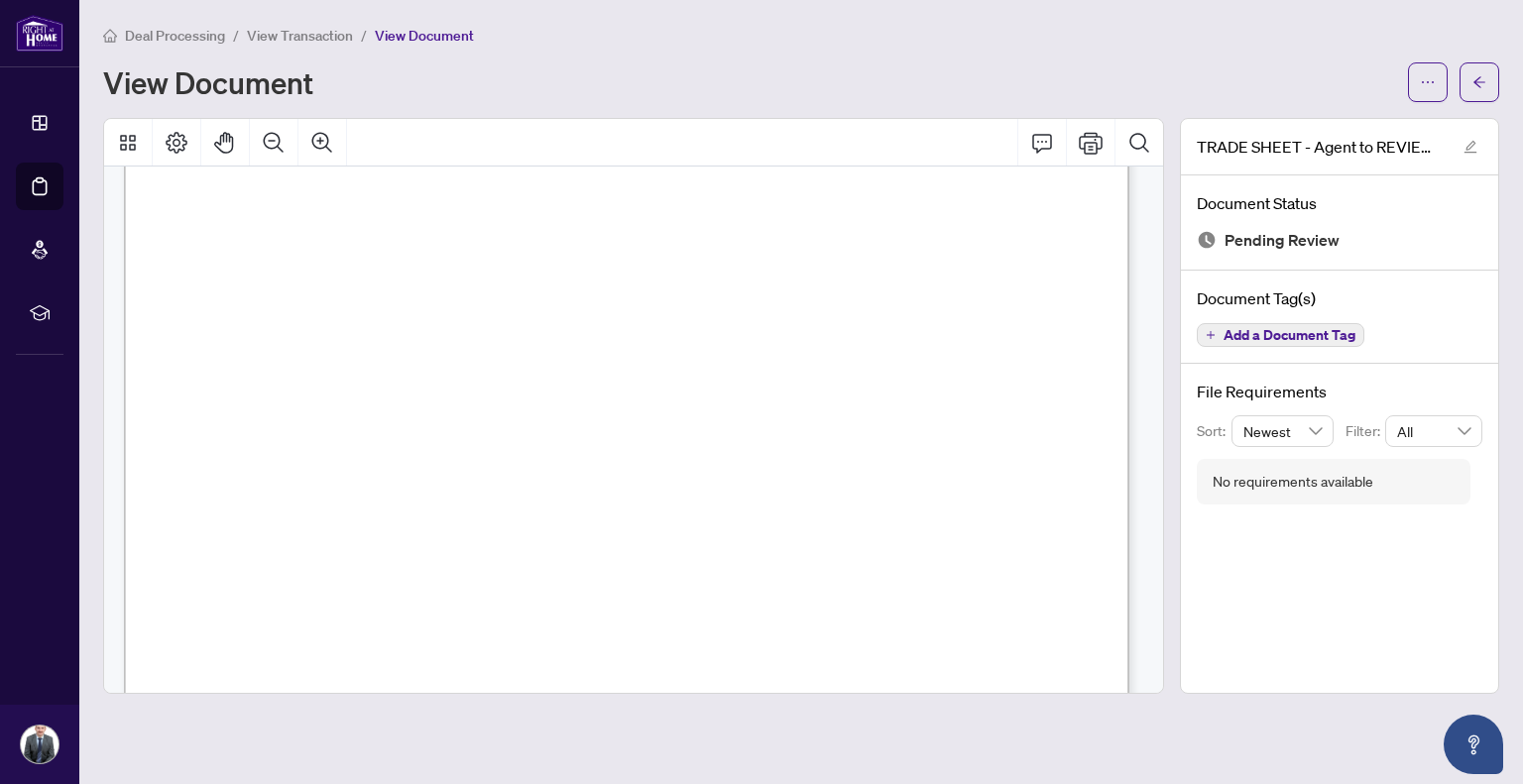 scroll, scrollTop: 561, scrollLeft: 0, axis: vertical 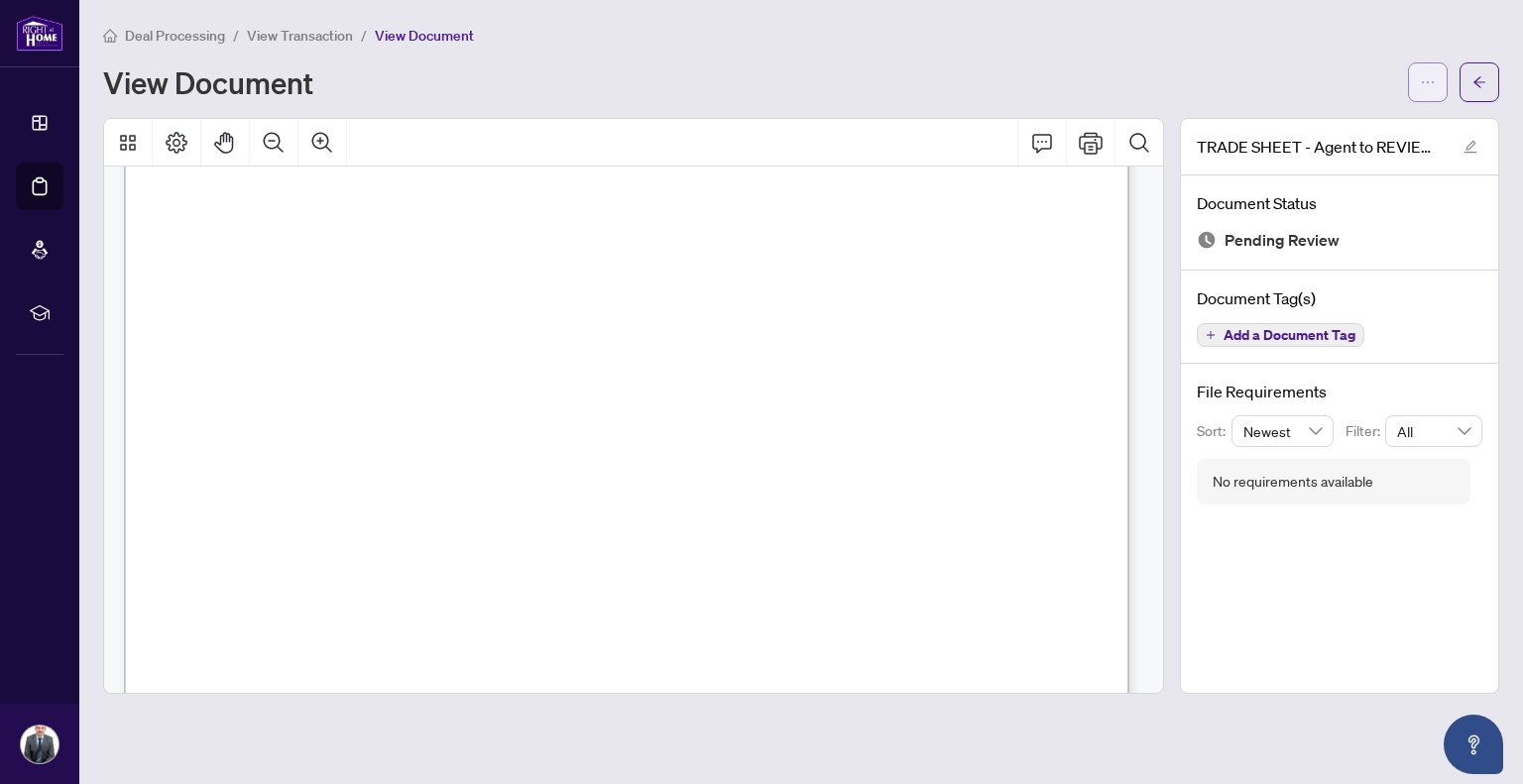 click at bounding box center (1428, 82) 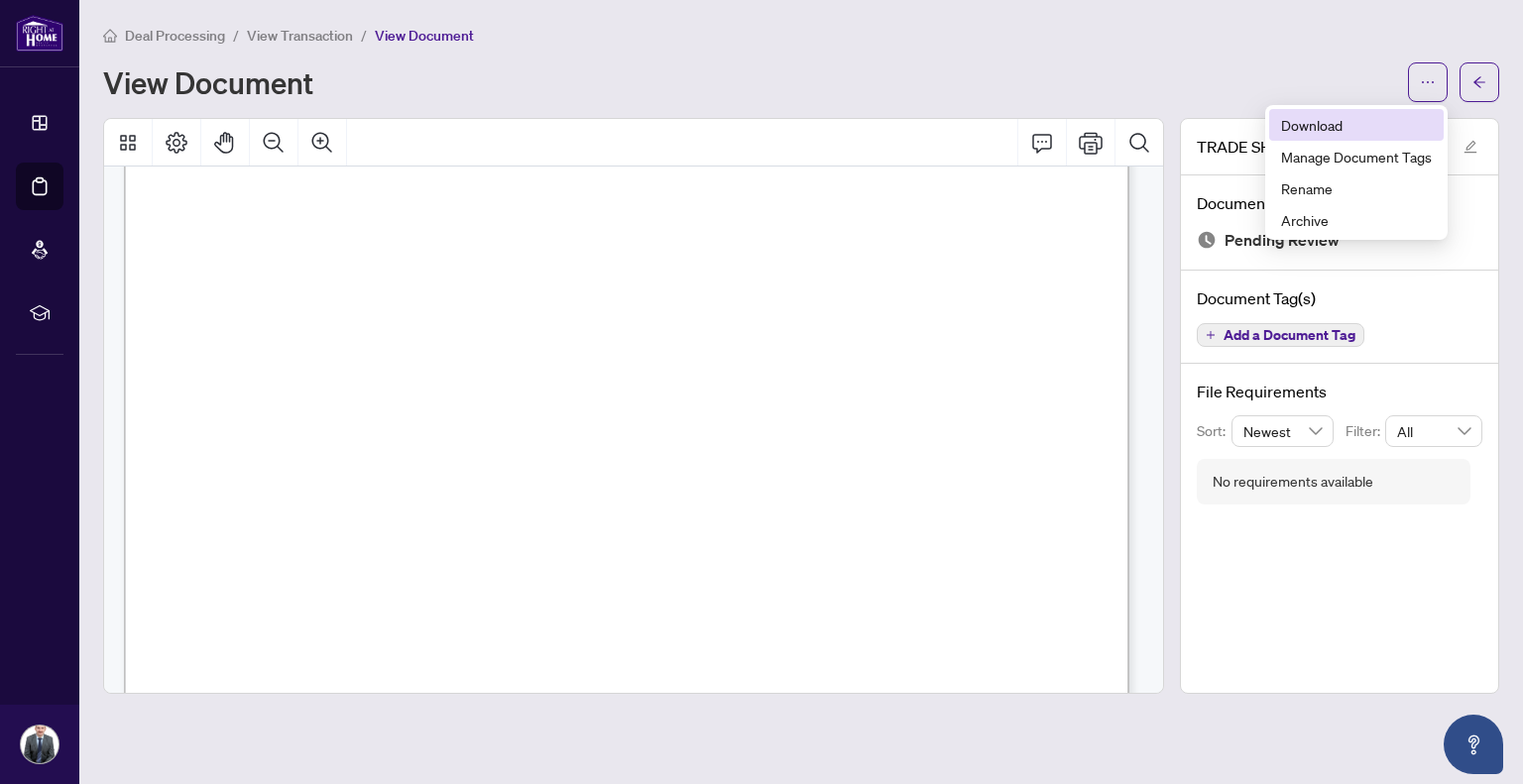 click on "Download" at bounding box center (1356, 125) 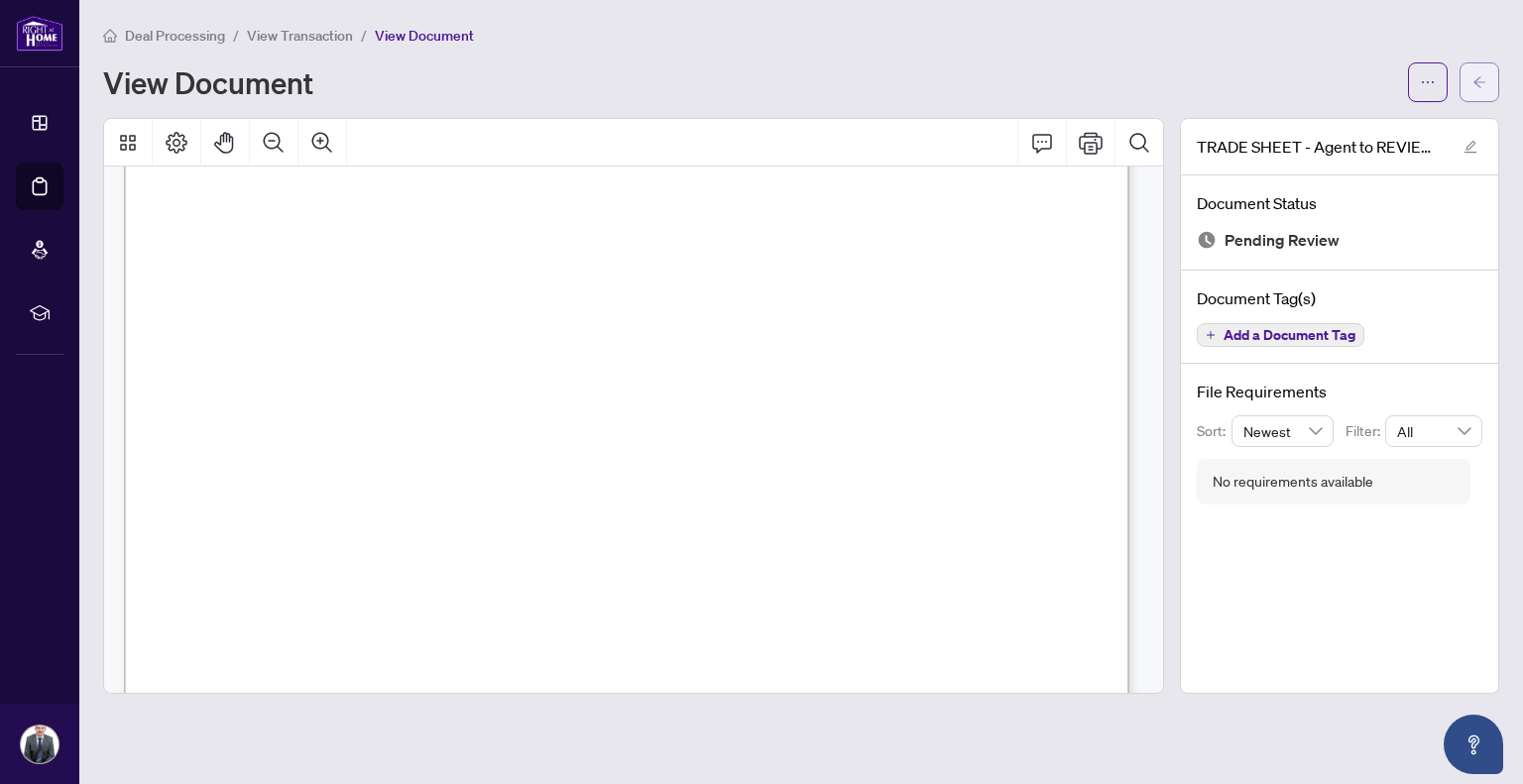 click at bounding box center (1479, 82) 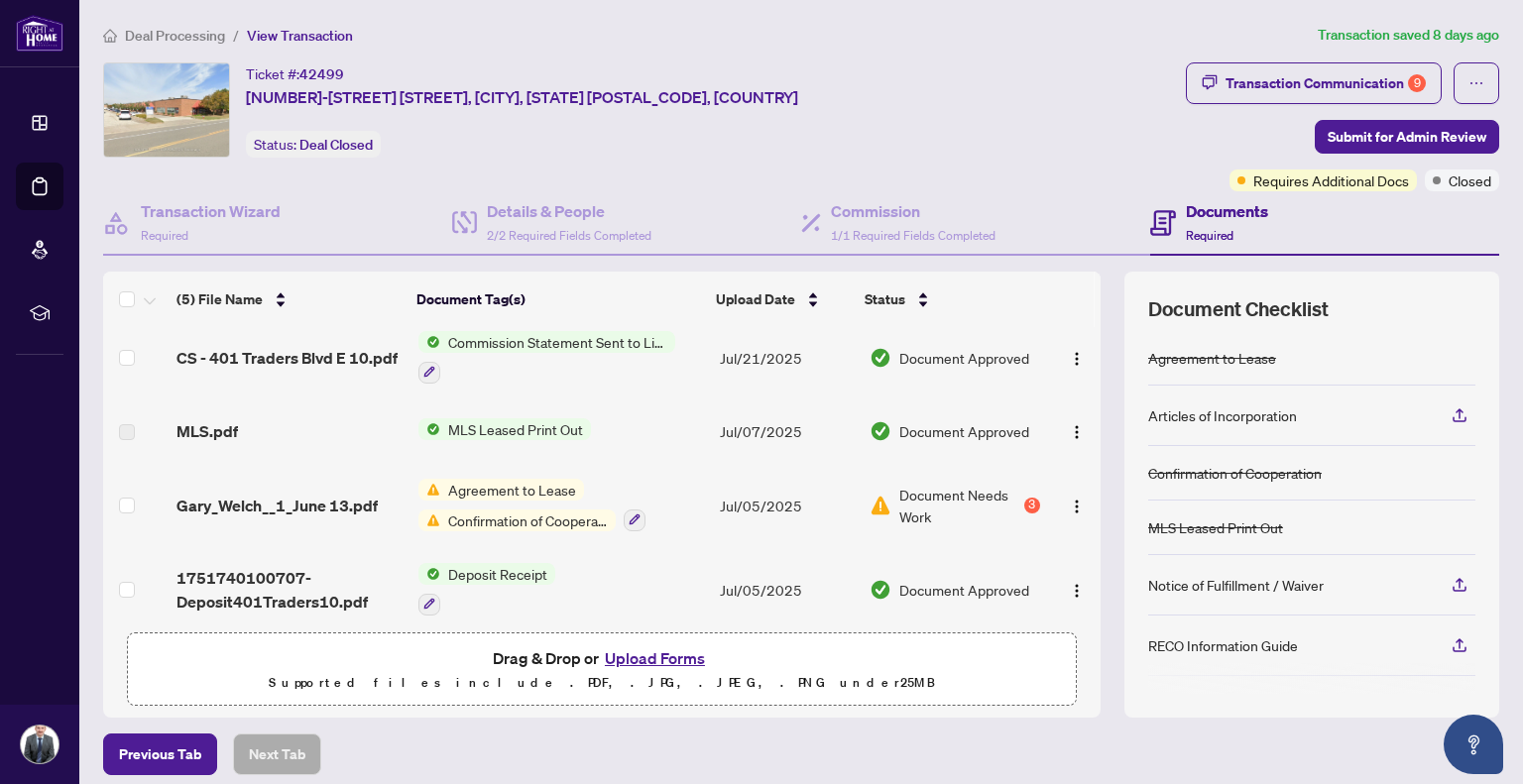 scroll, scrollTop: 104, scrollLeft: 0, axis: vertical 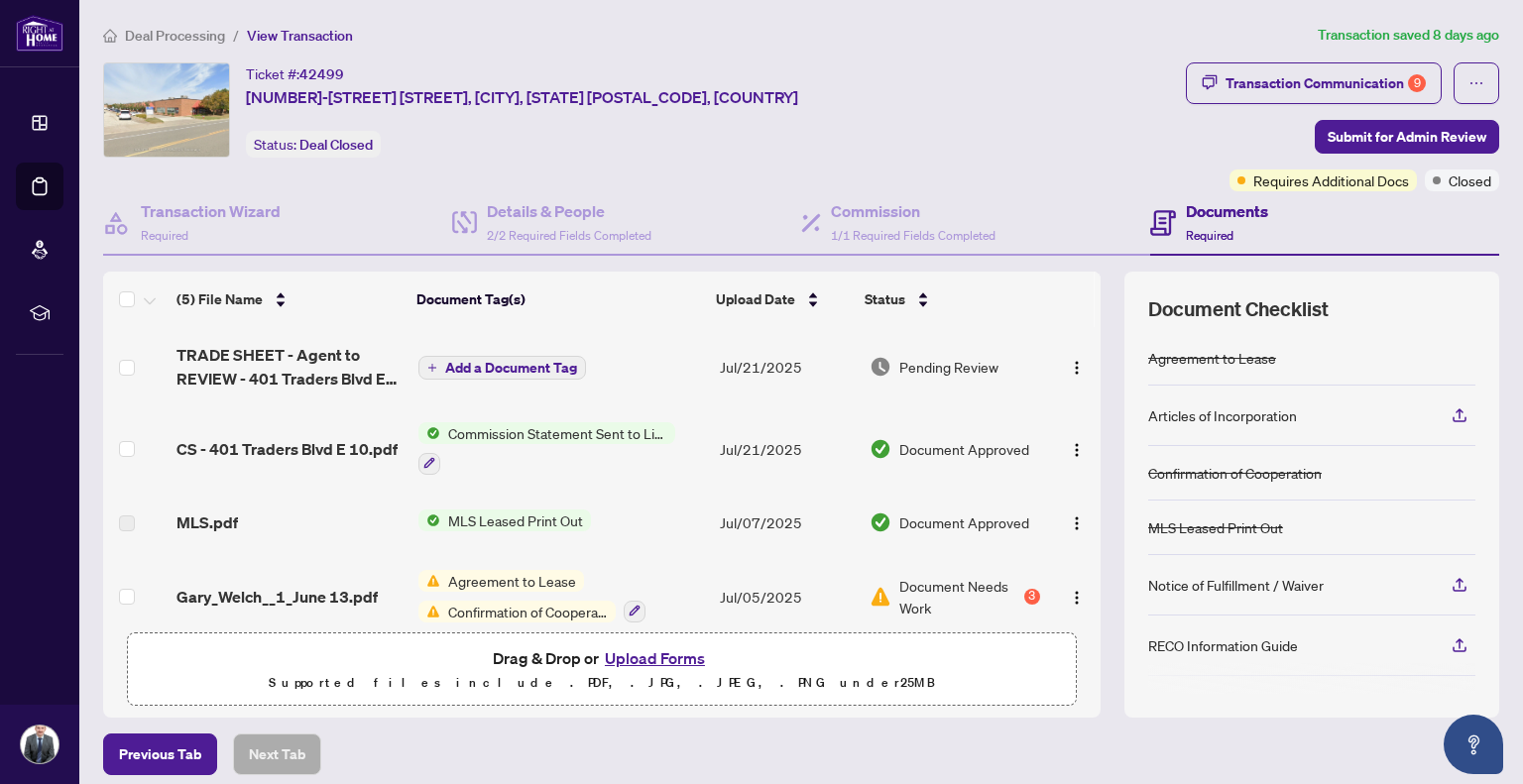 click on "Upload Forms" at bounding box center (654, 658) 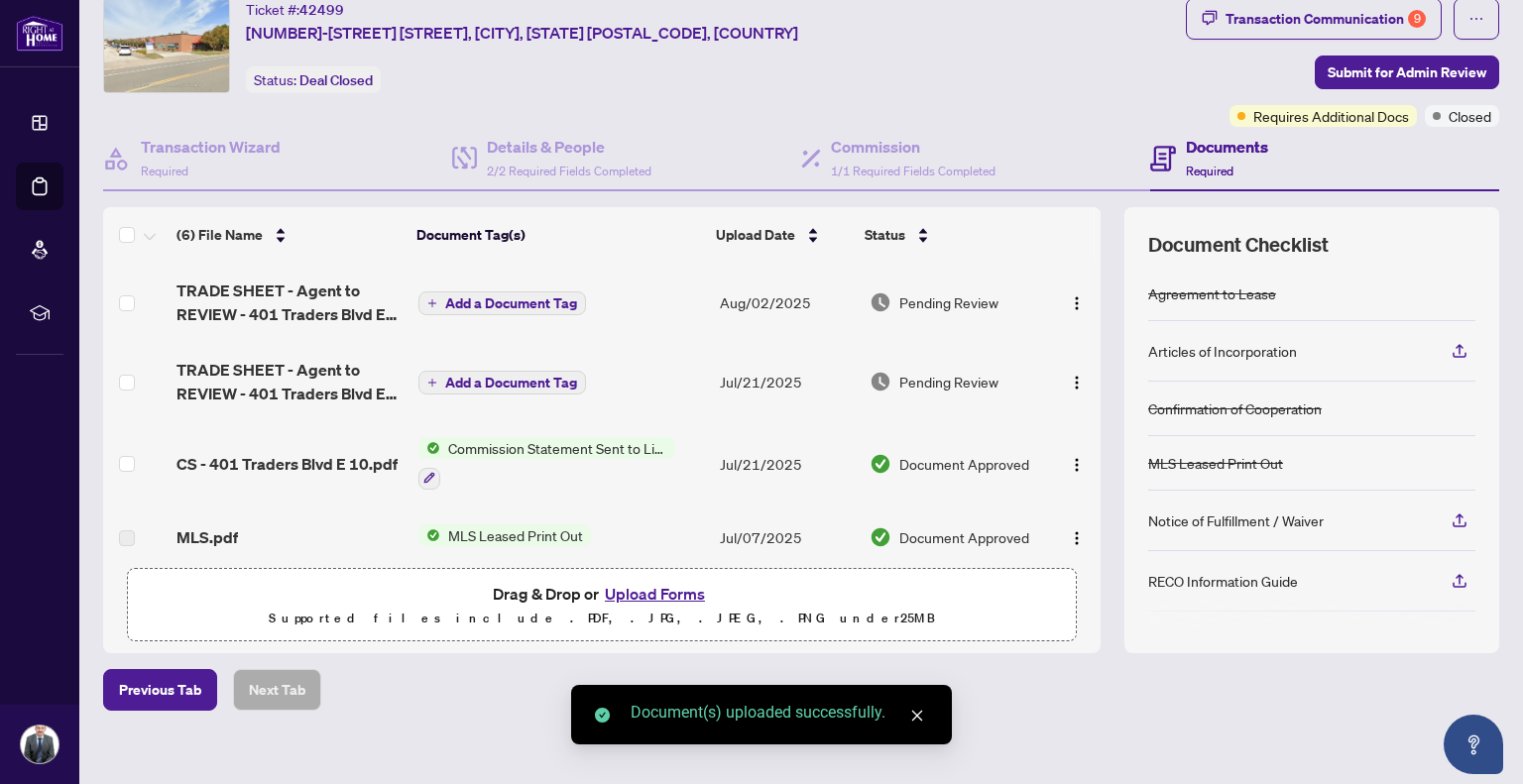 scroll, scrollTop: 65, scrollLeft: 0, axis: vertical 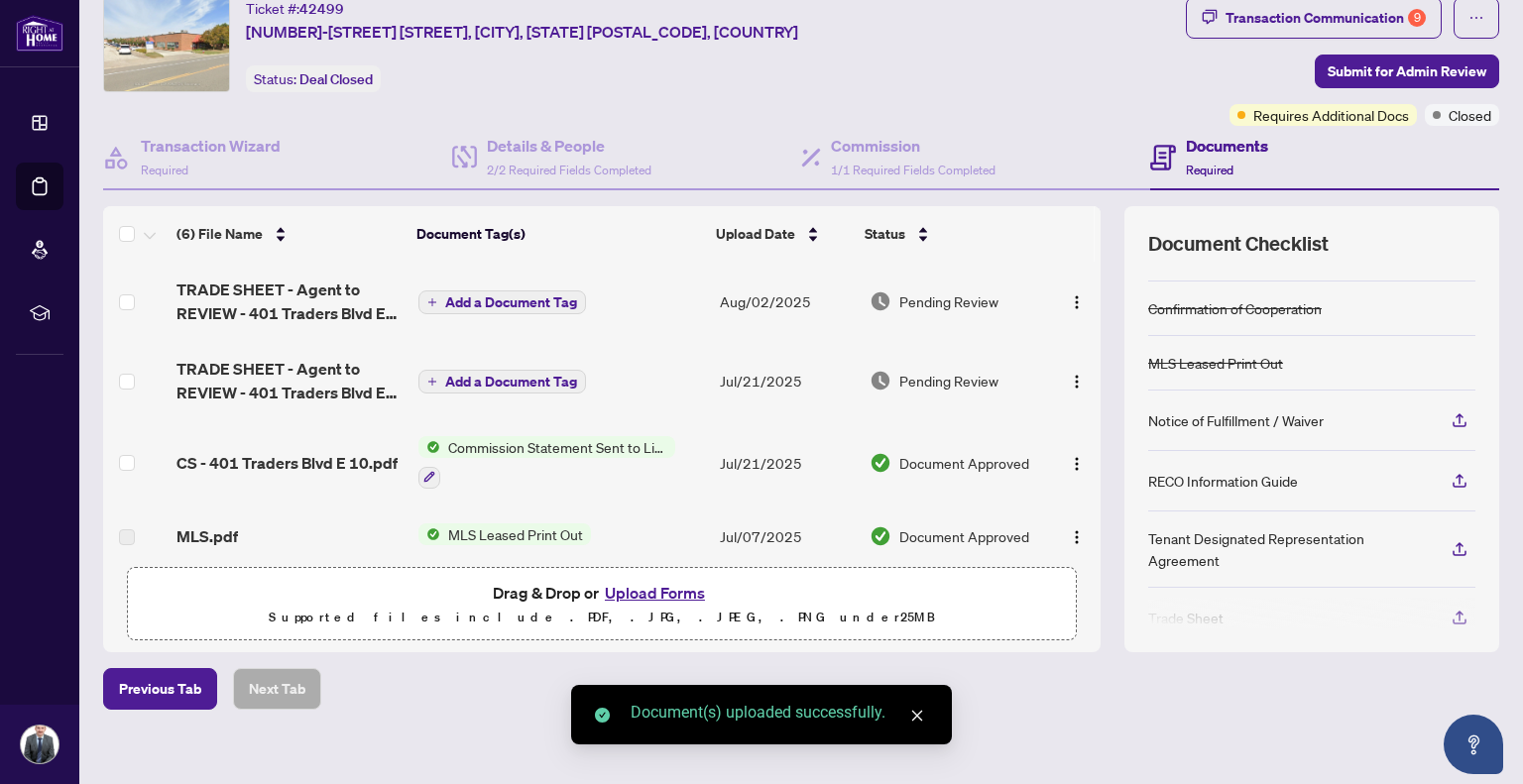 click on "Upload Forms" at bounding box center [654, 593] 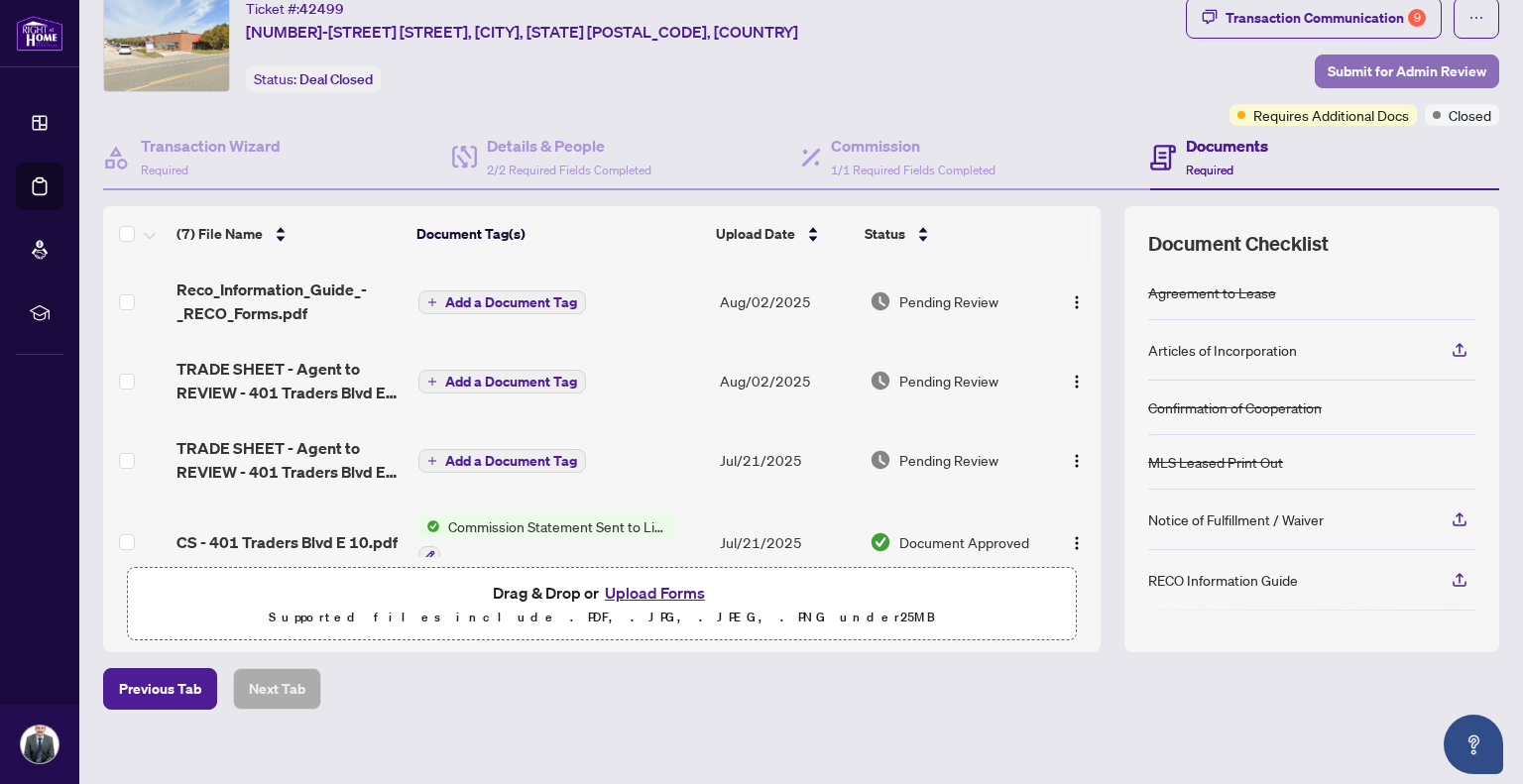 click on "Submit for Admin Review" at bounding box center [1407, 71] 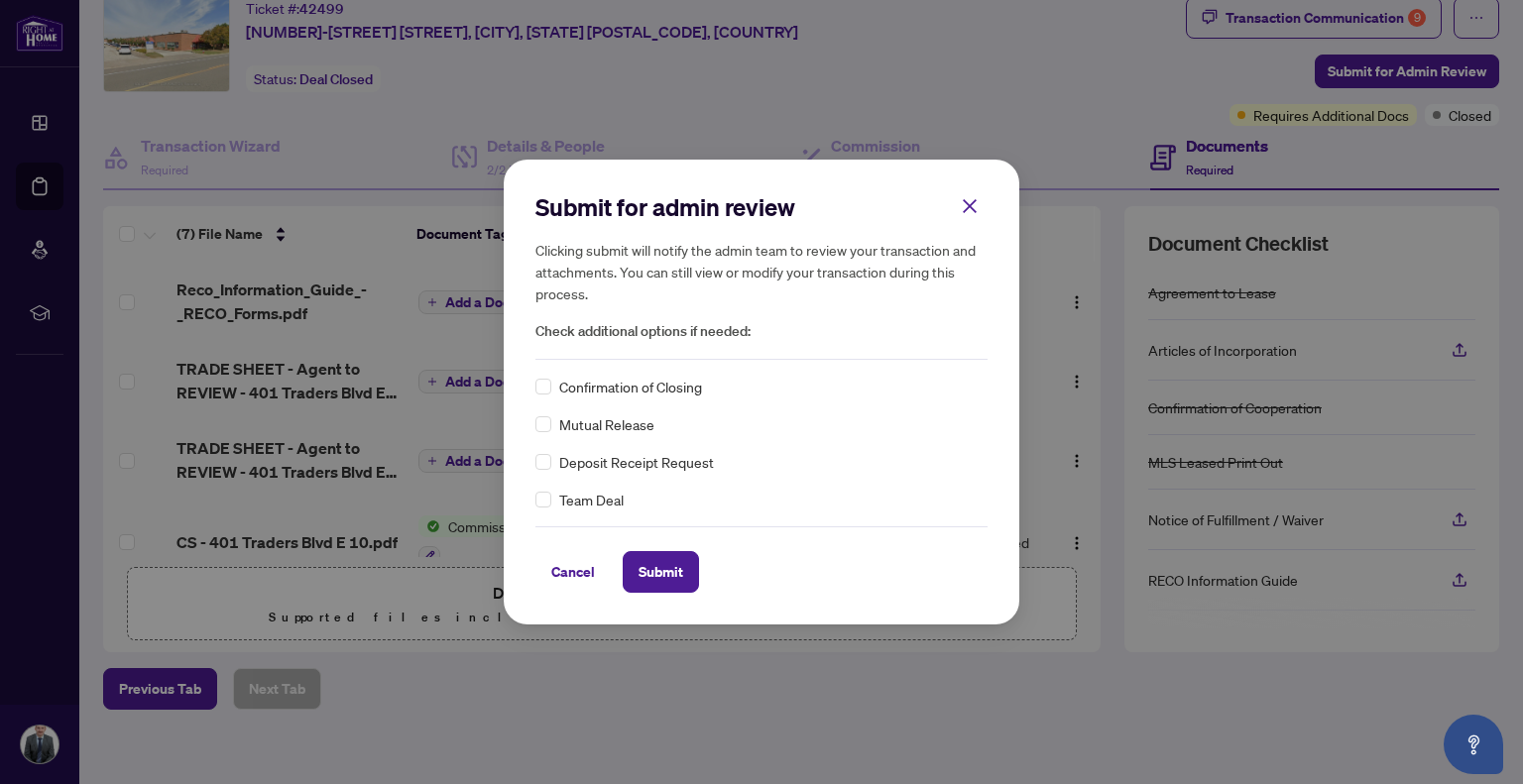 click on "Submit for admin review Clicking submit will notify the admin team to review your transaction and attachments. You can still view or modify your transaction during this process.   Check additional options if needed: Confirmation of Closing Mutual Release Deposit Receipt Request Team Deal Cancel Submit Cancel OK" at bounding box center [762, 392] 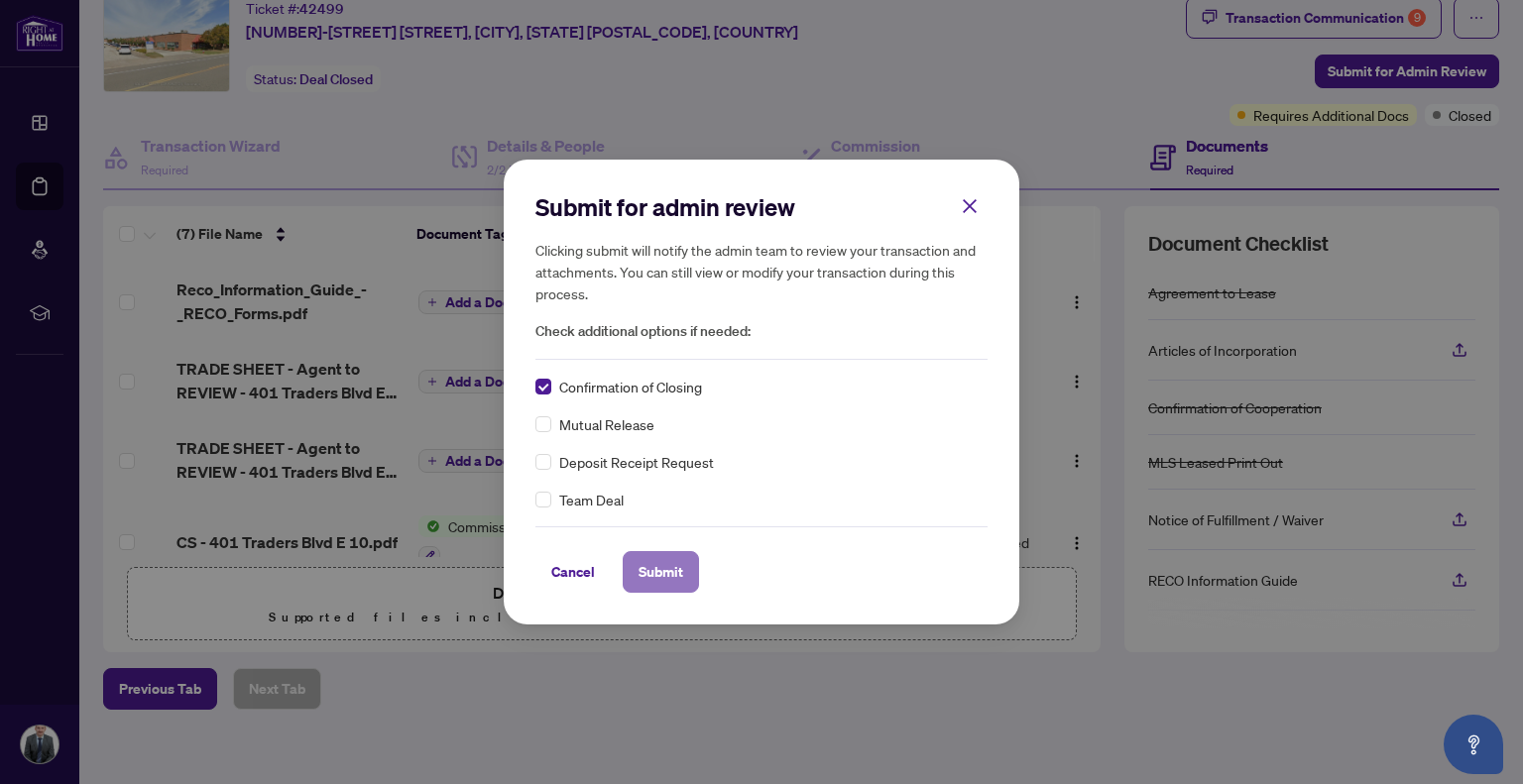 click on "Submit" at bounding box center [660, 572] 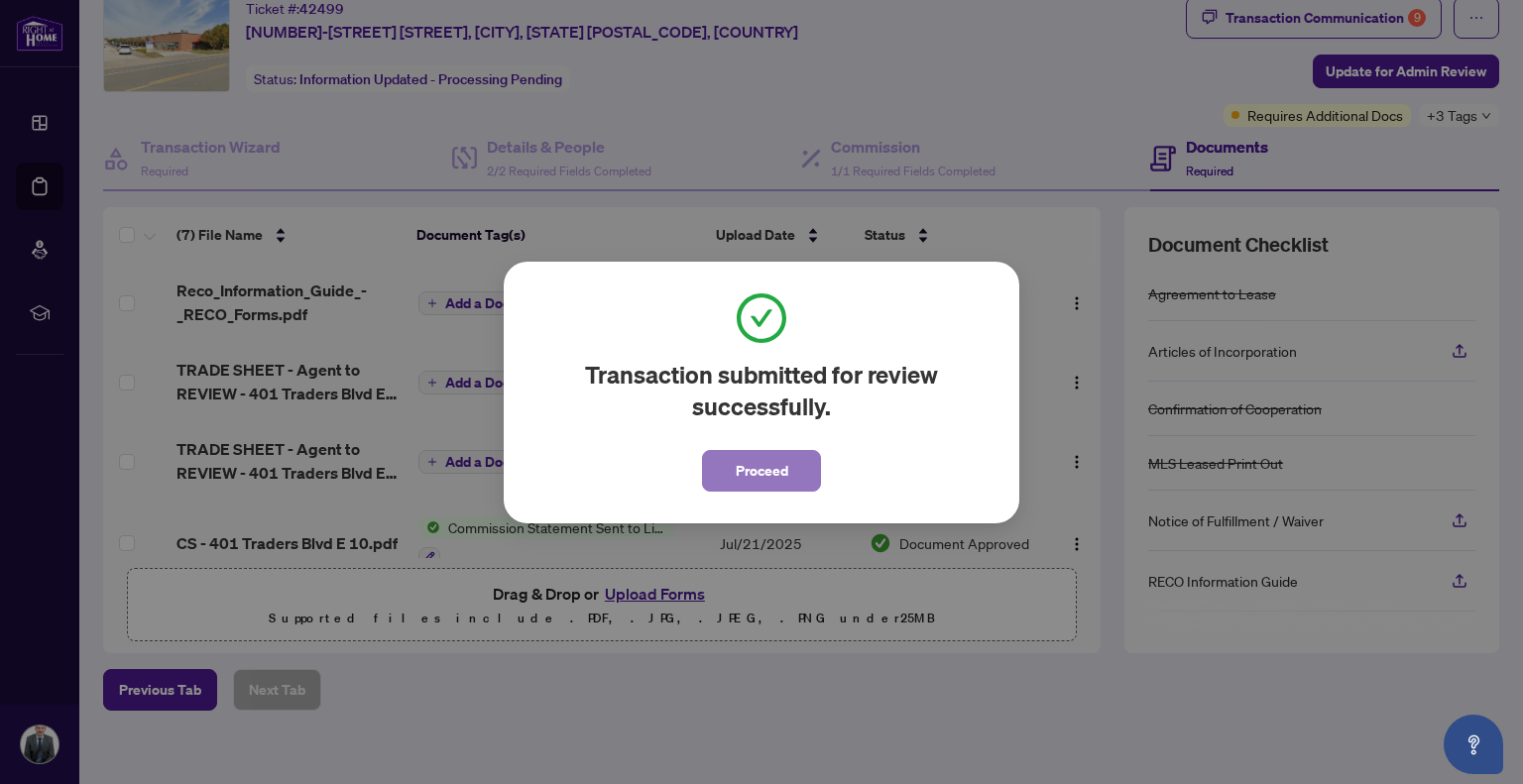 click on "Proceed" at bounding box center [762, 471] 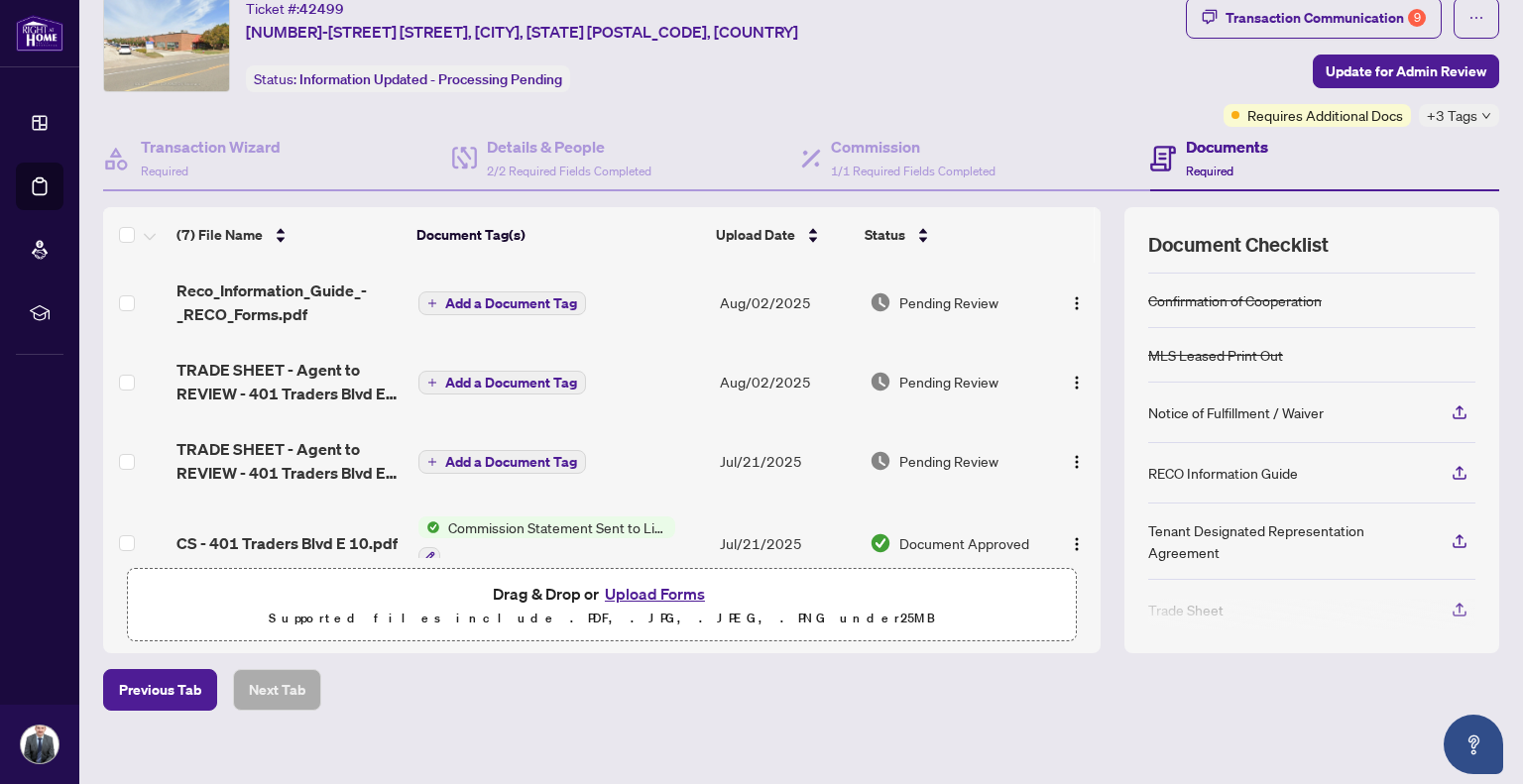 scroll, scrollTop: 123, scrollLeft: 0, axis: vertical 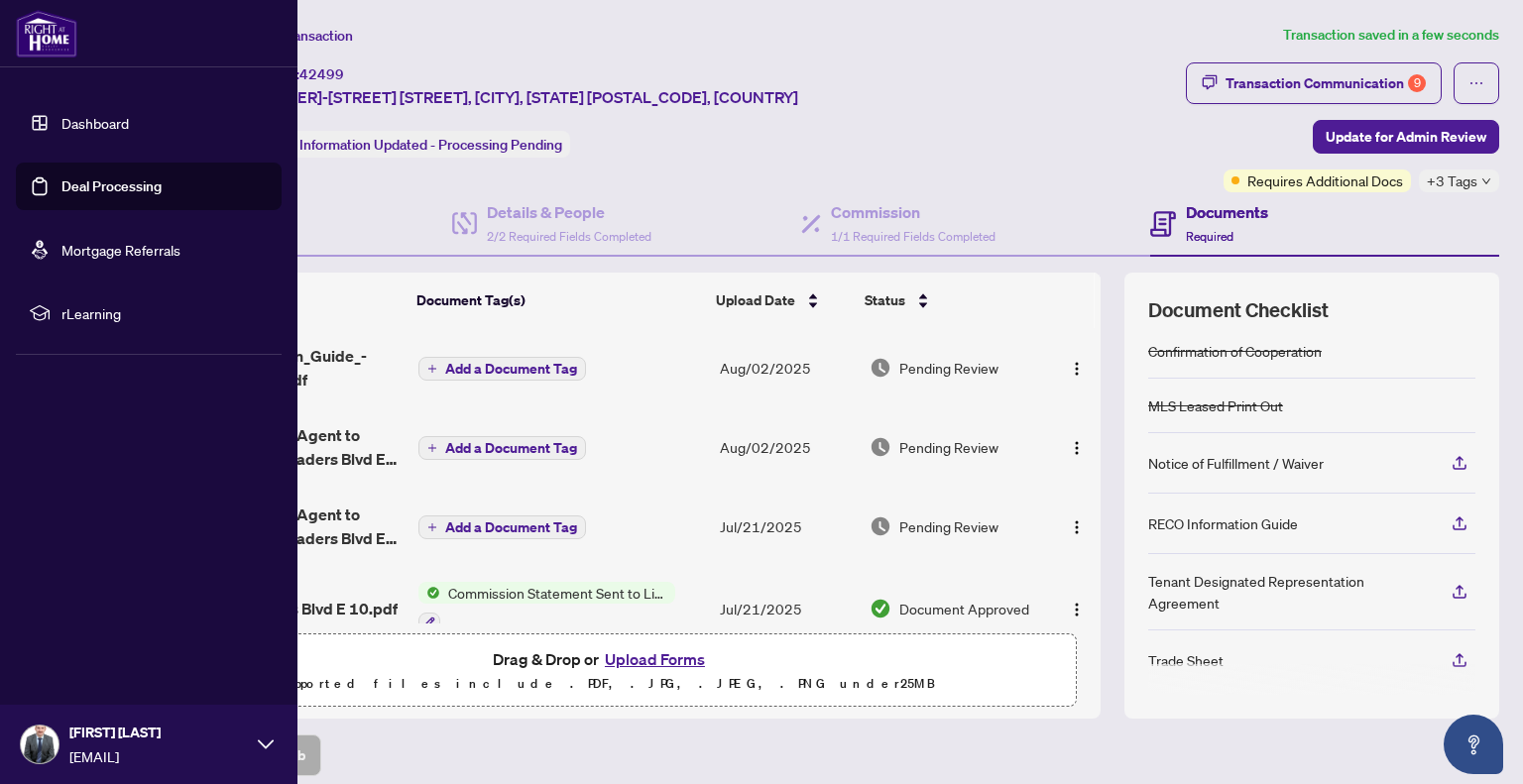 click on "Dashboard" at bounding box center (95, 123) 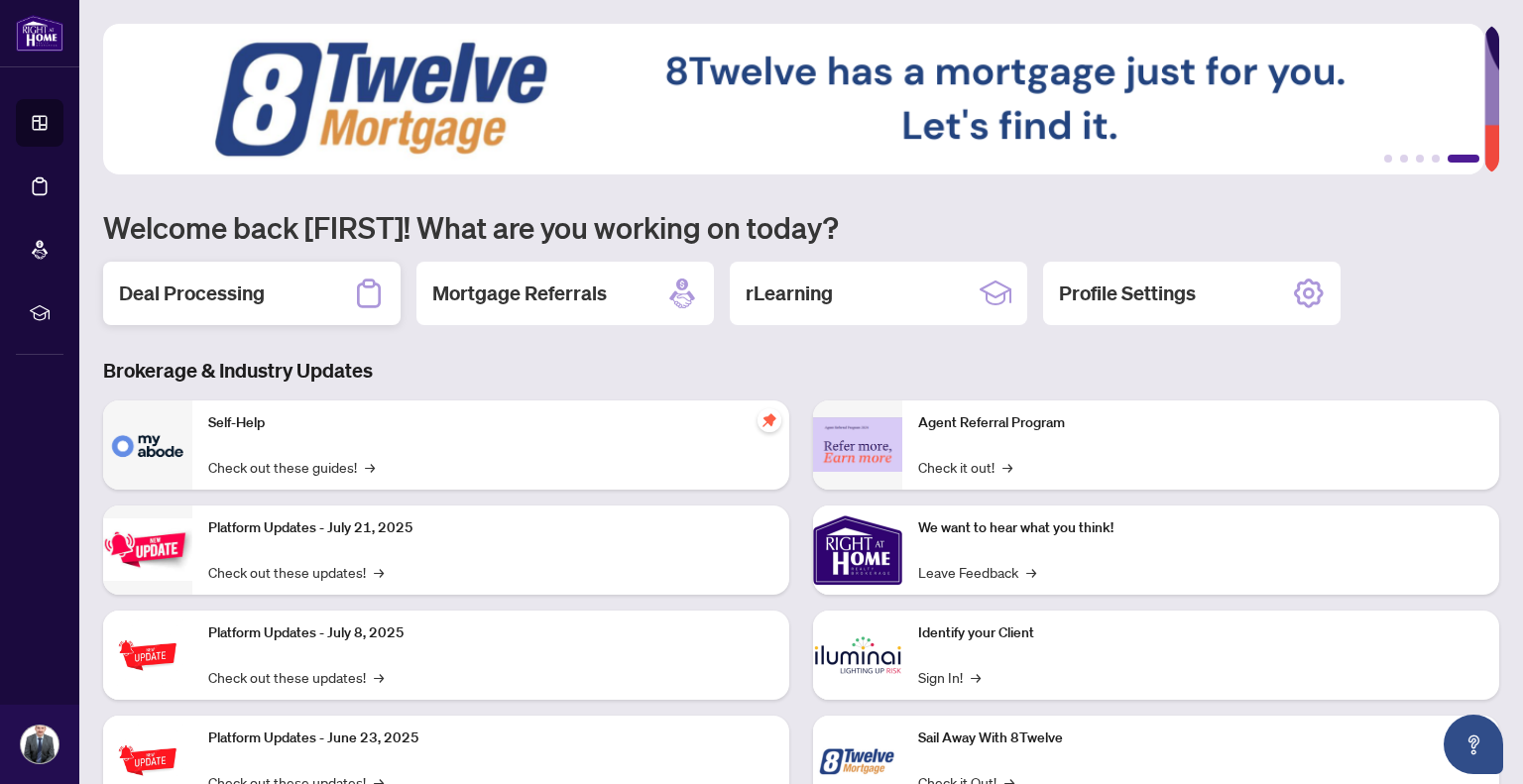 click on "Deal Processing" at bounding box center [252, 293] 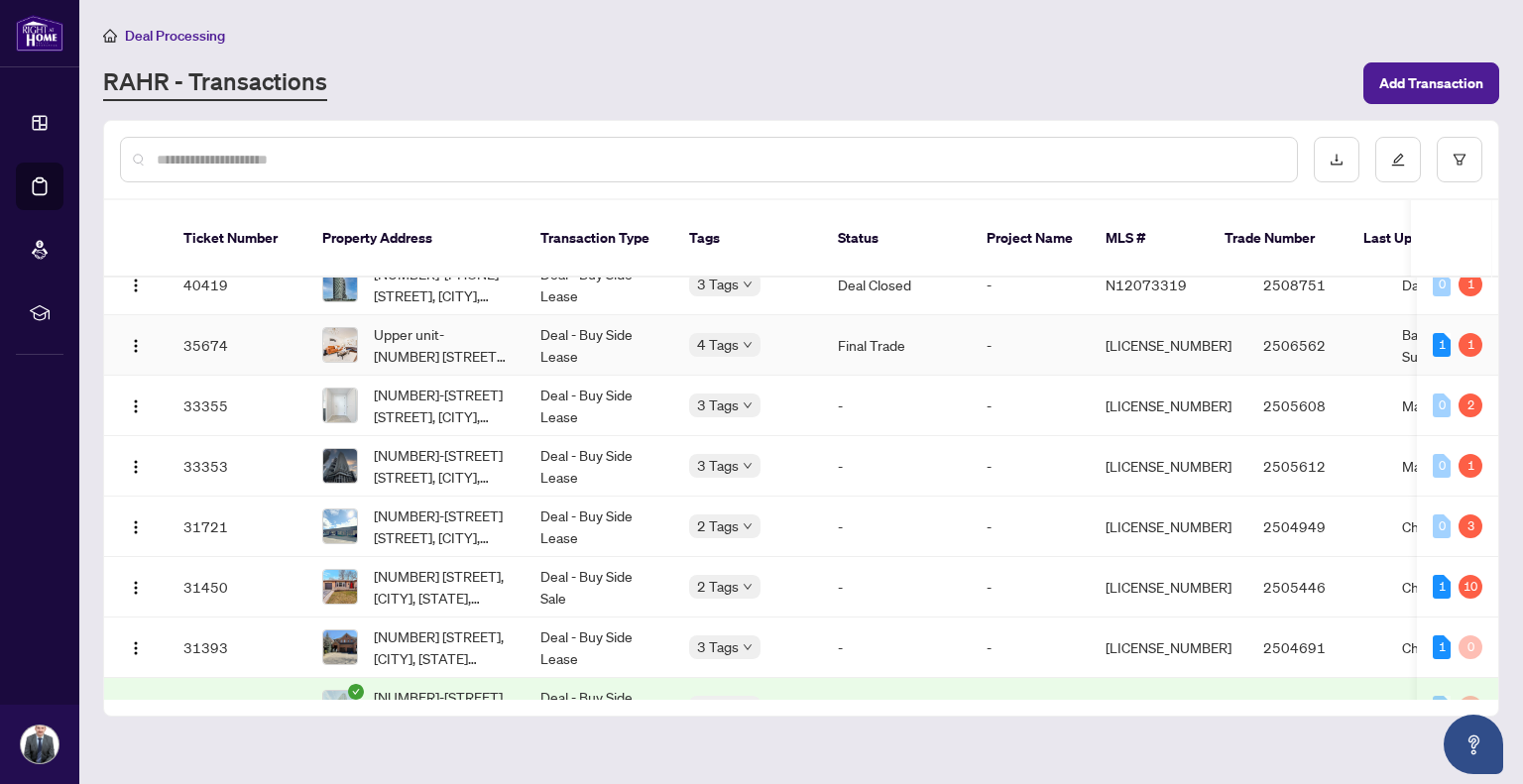 scroll, scrollTop: 660, scrollLeft: 0, axis: vertical 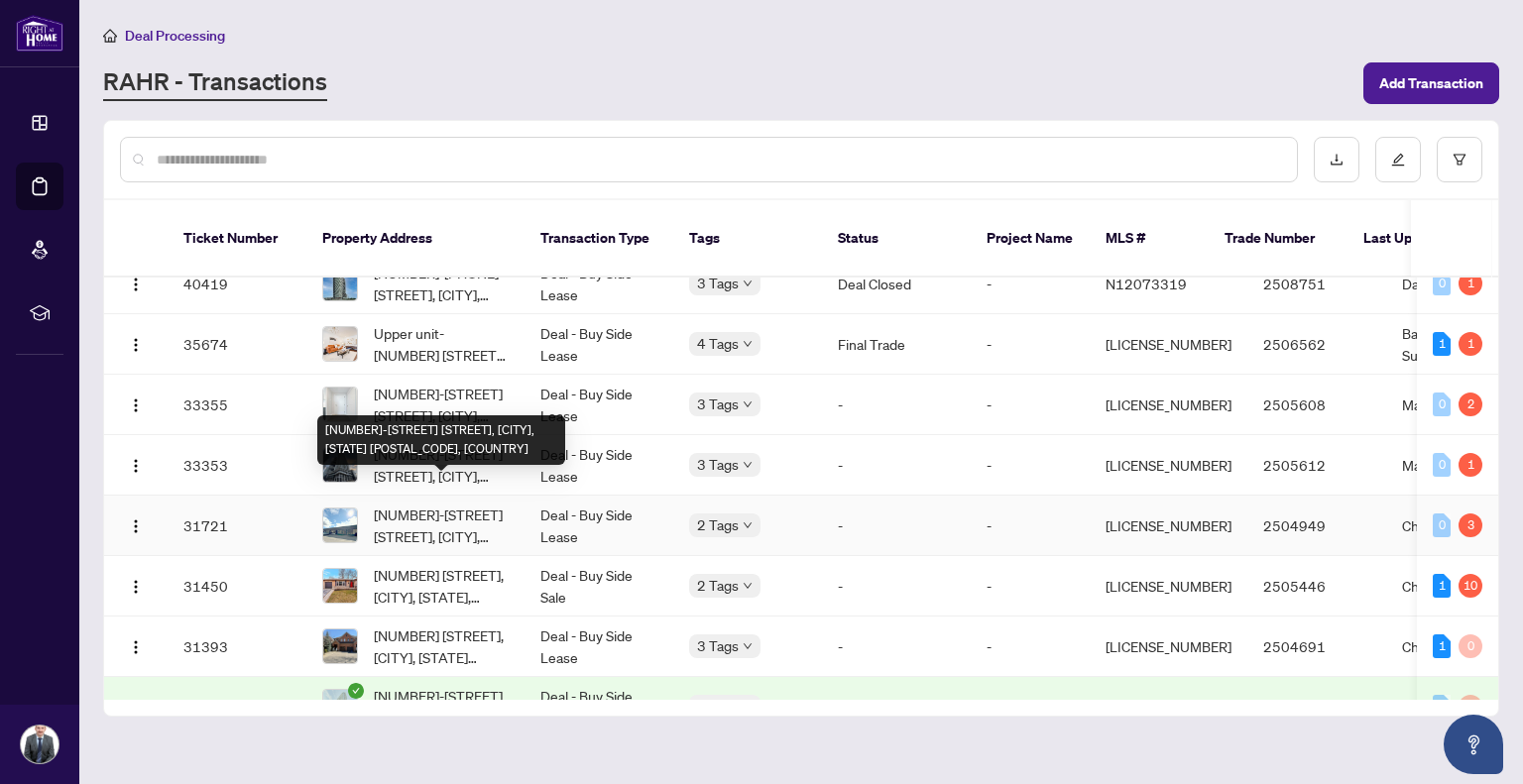 click on "[NUMBER]-[STREET] [STREET], [CITY], [STATE] [POSTAL_CODE], [COUNTRY]" at bounding box center (441, 525) 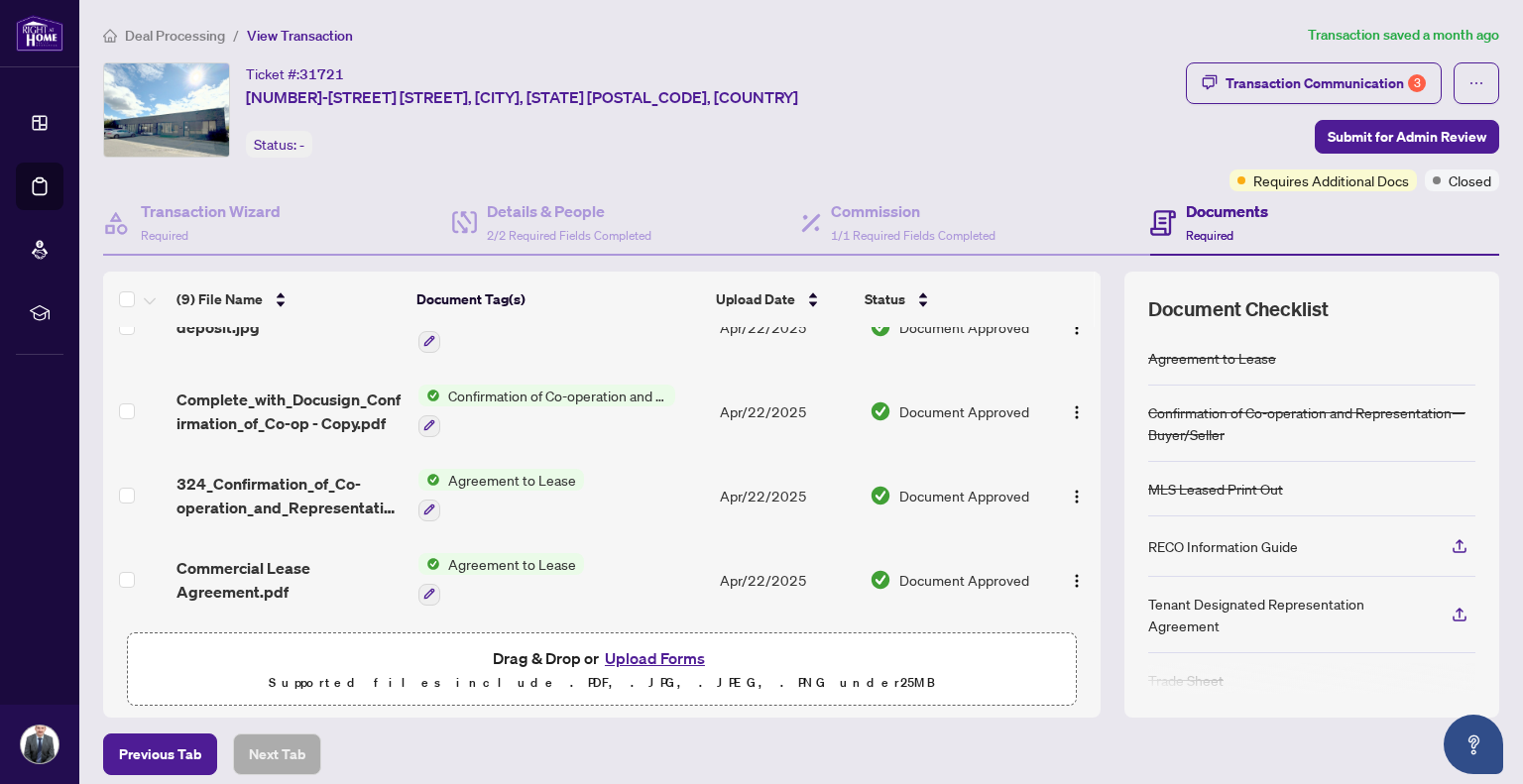 scroll, scrollTop: 423, scrollLeft: 0, axis: vertical 